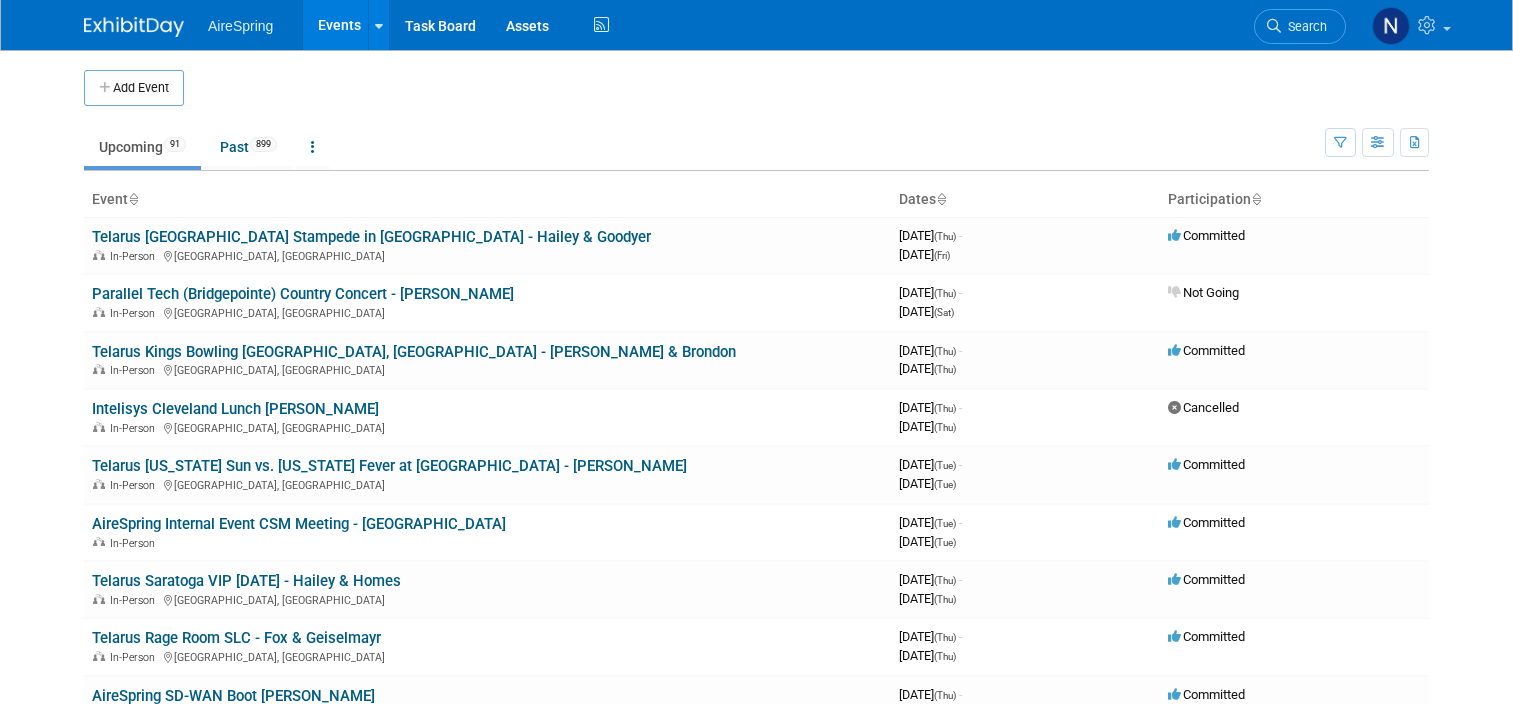 scroll, scrollTop: 0, scrollLeft: 0, axis: both 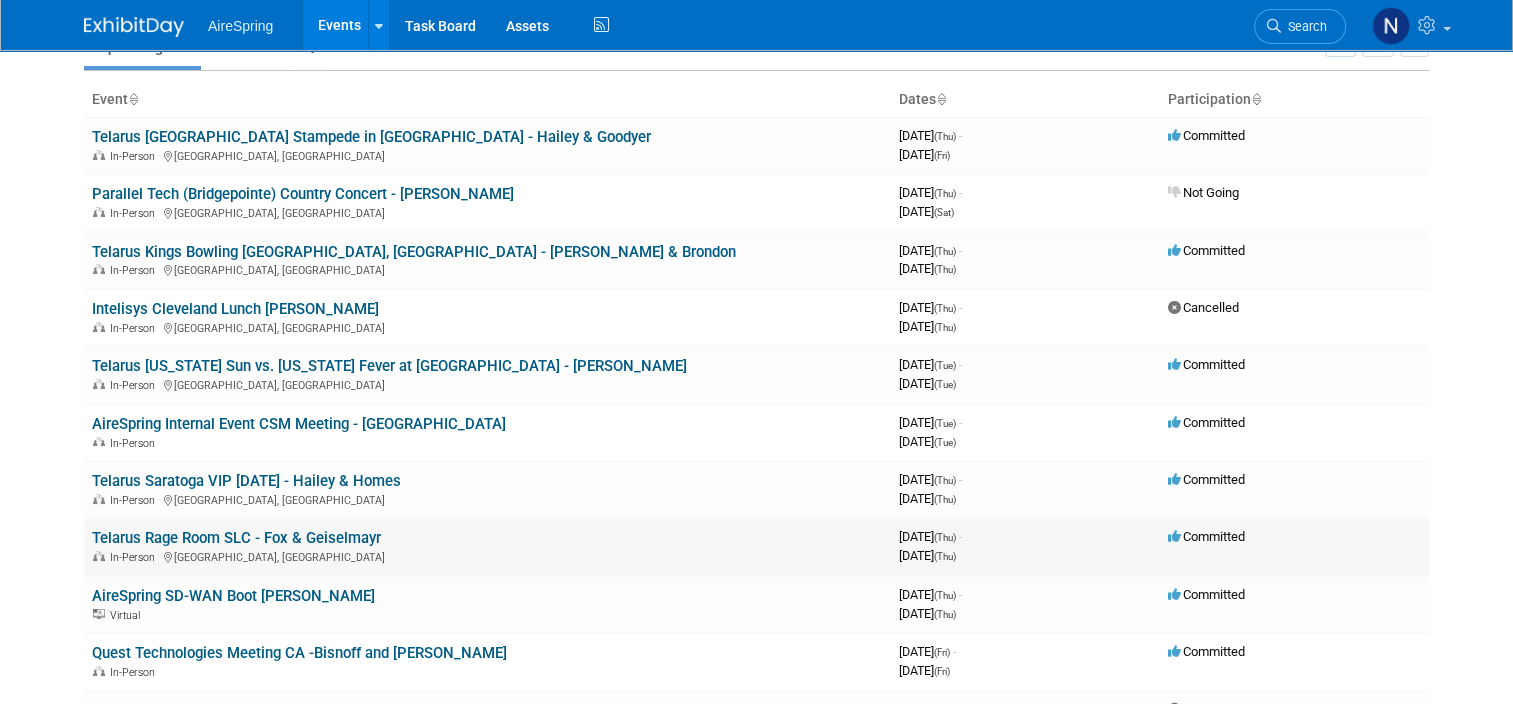 click on "Telarus Rage Room SLC - Fox & Geiselmayr" at bounding box center [236, 538] 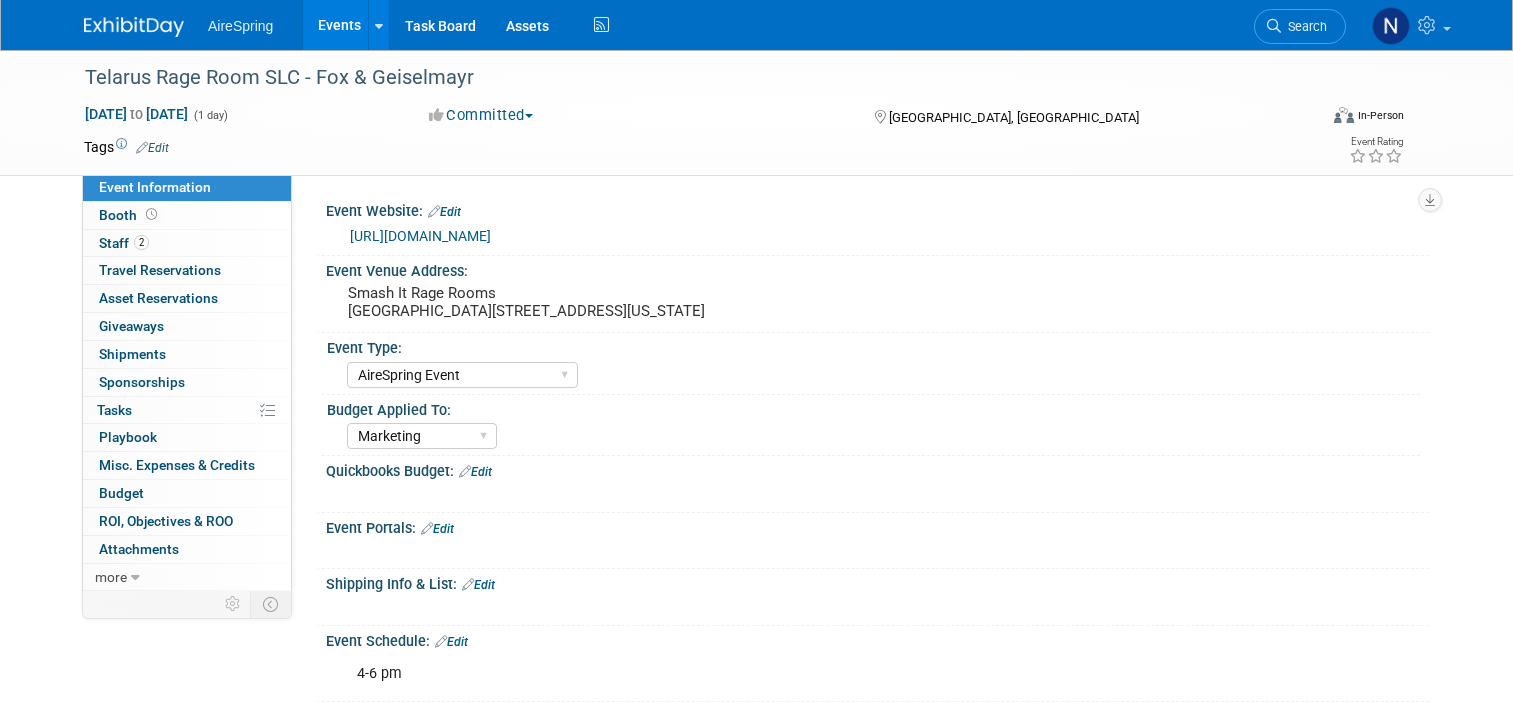 select on "AireSpring Event" 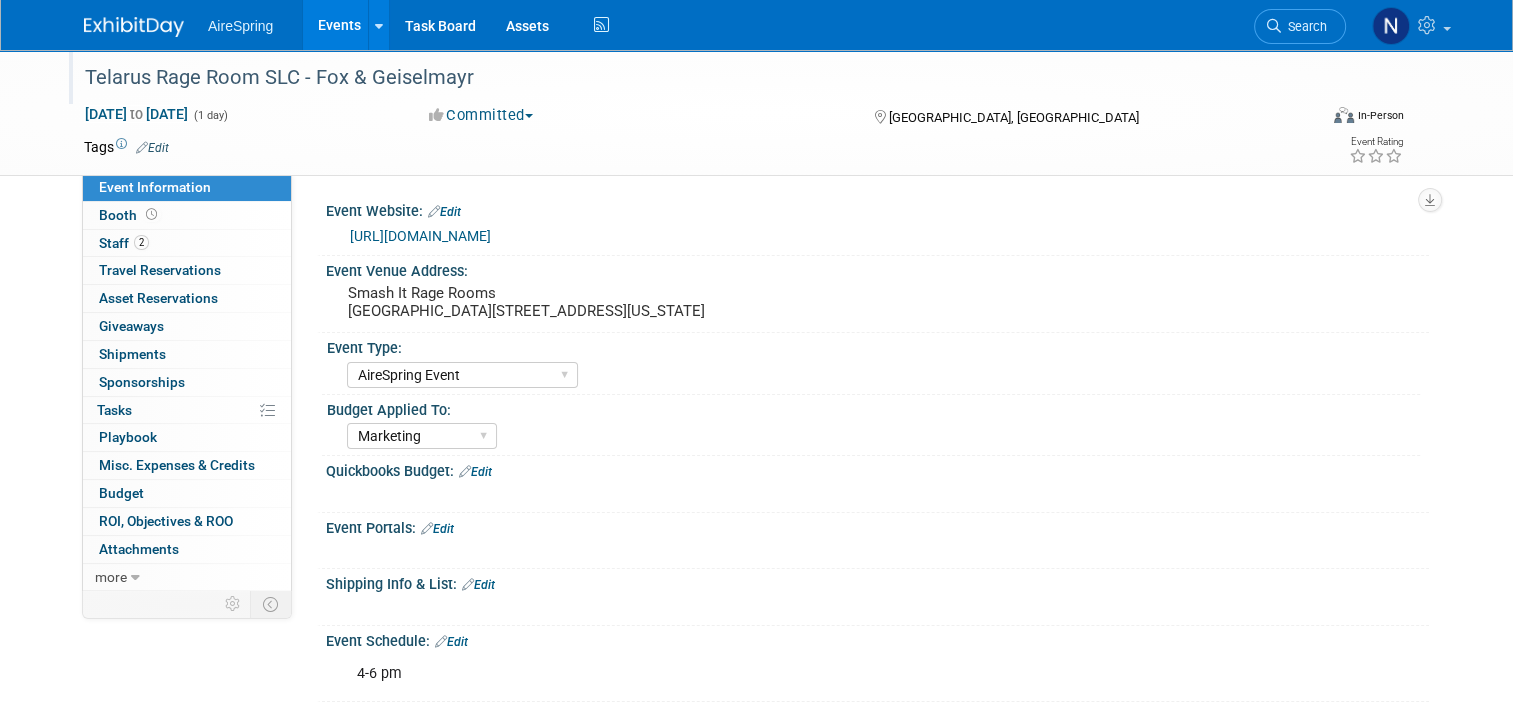 click on "Telarus Rage Room SLC - Fox & Geiselmayr" at bounding box center [685, 78] 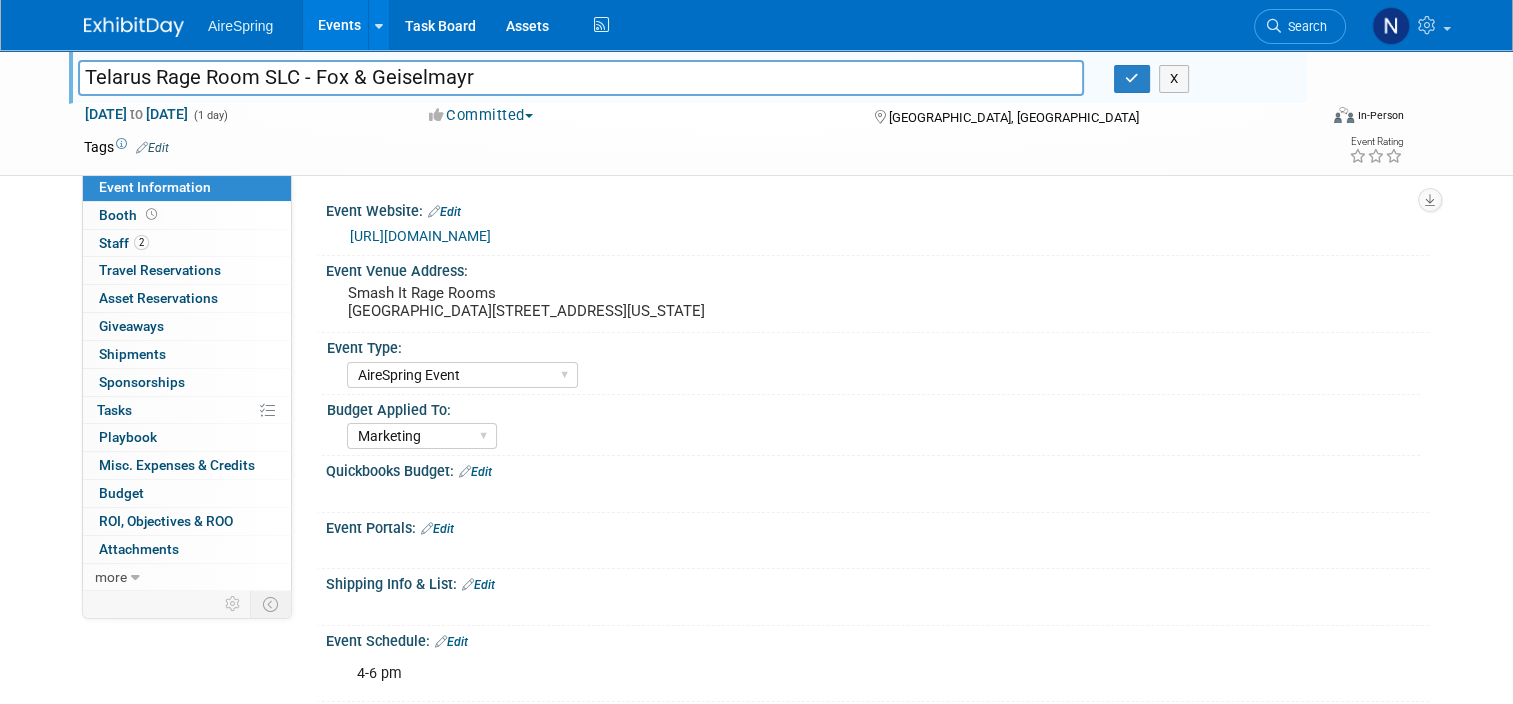 drag, startPoint x: 483, startPoint y: 76, endPoint x: 344, endPoint y: 82, distance: 139.12944 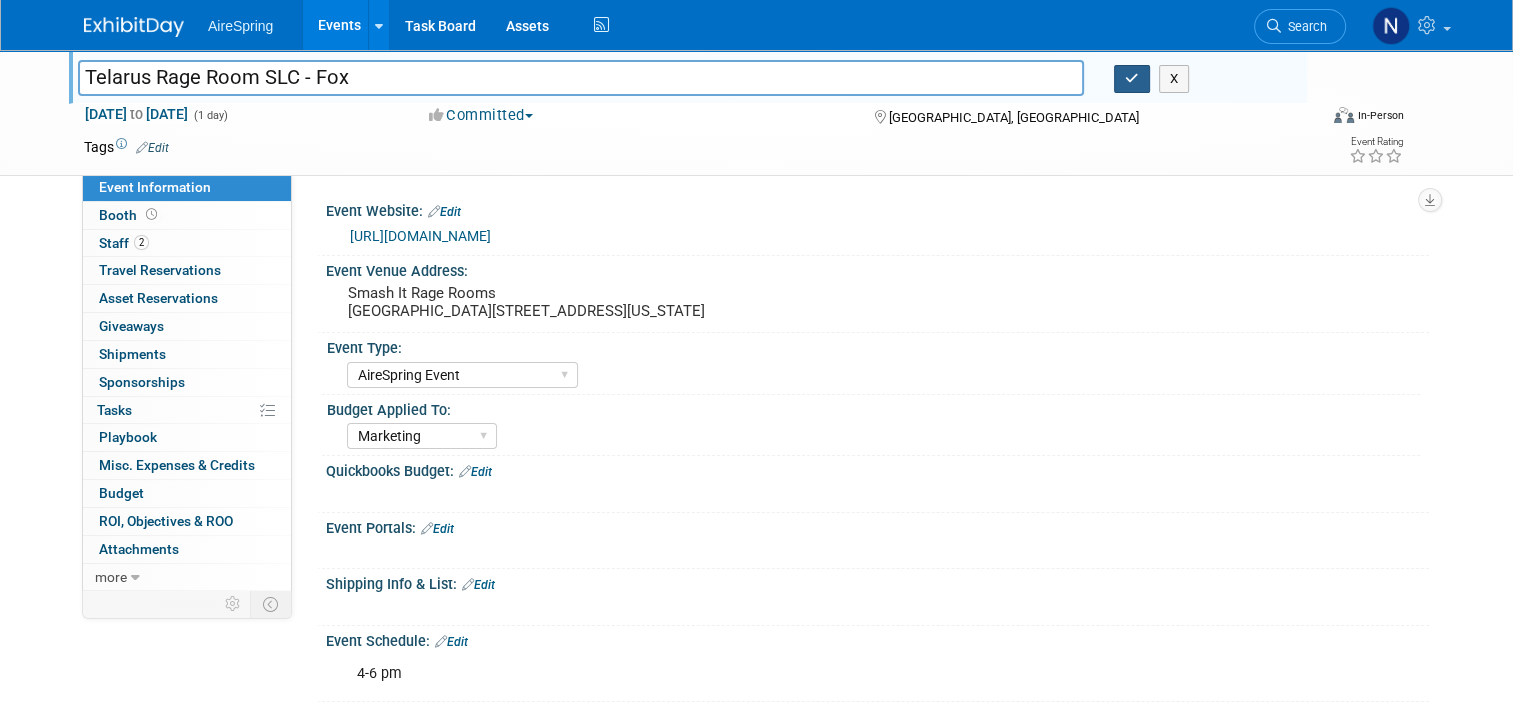 type on "Telarus Rage Room SLC - Fox" 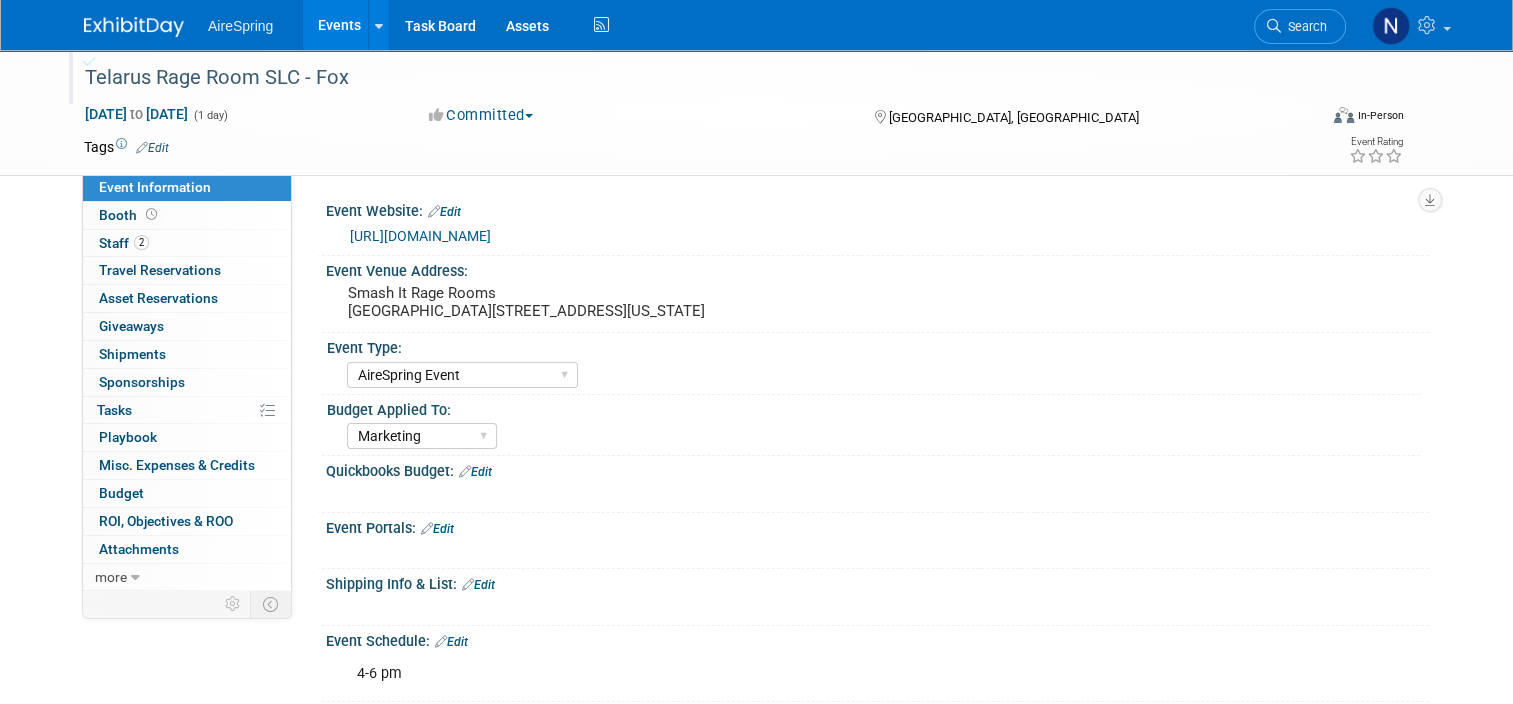 scroll, scrollTop: 0, scrollLeft: 0, axis: both 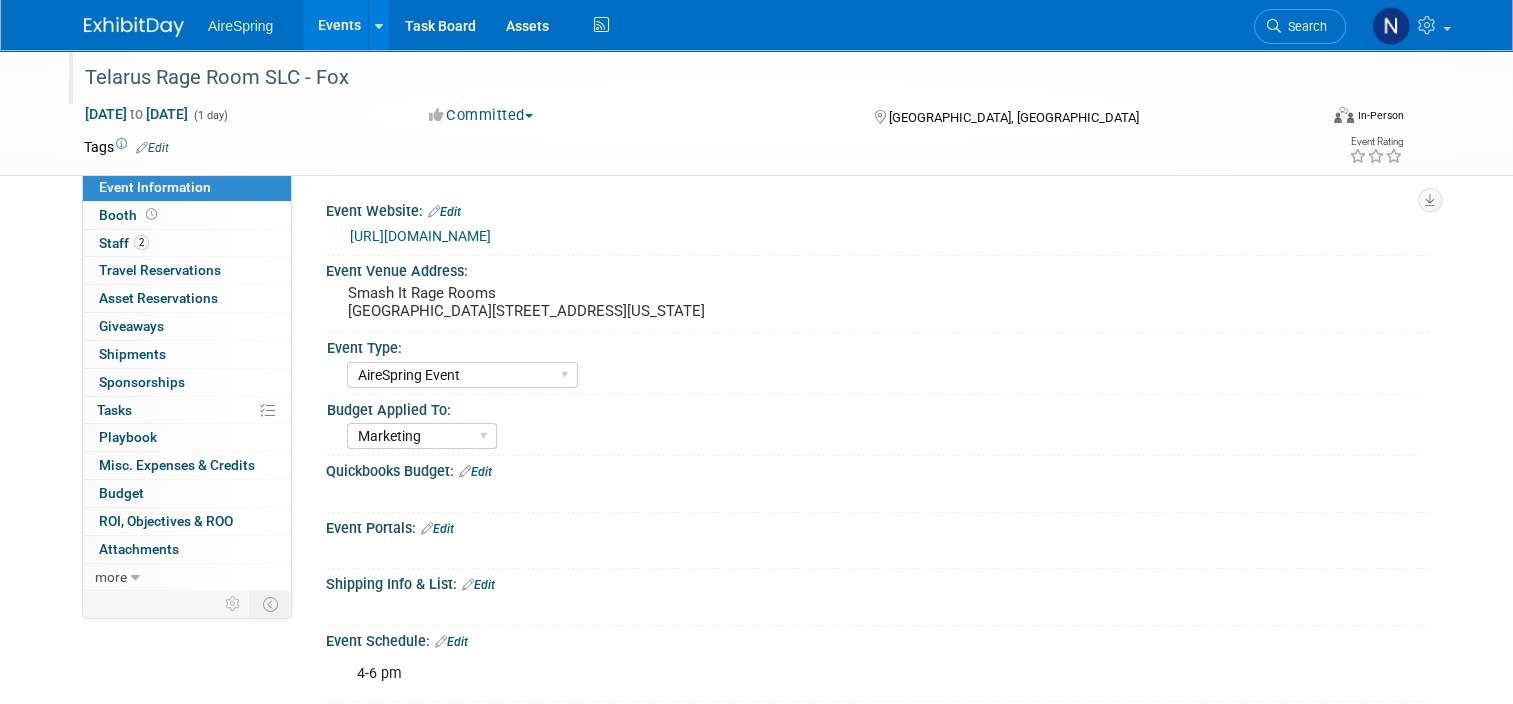 click on "Events" at bounding box center [339, 25] 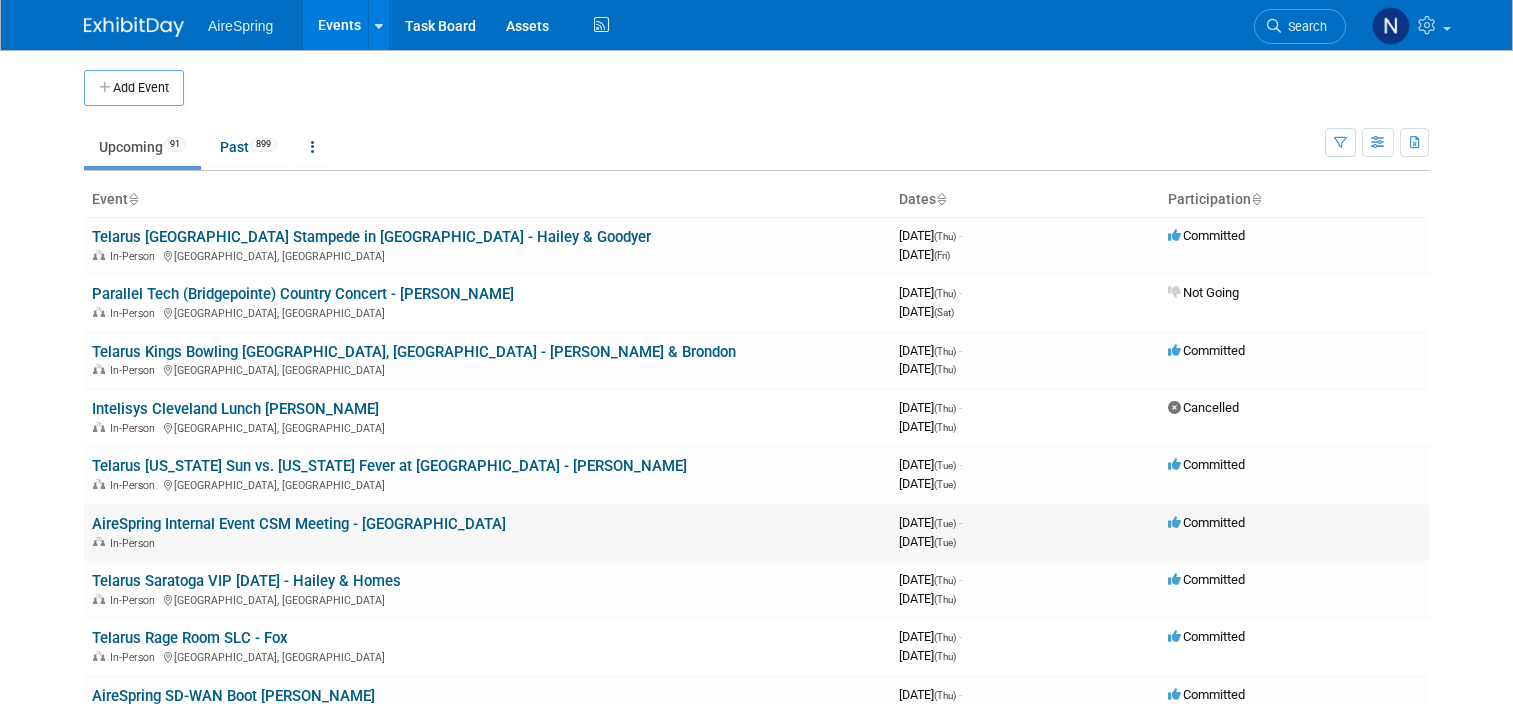 scroll, scrollTop: 0, scrollLeft: 0, axis: both 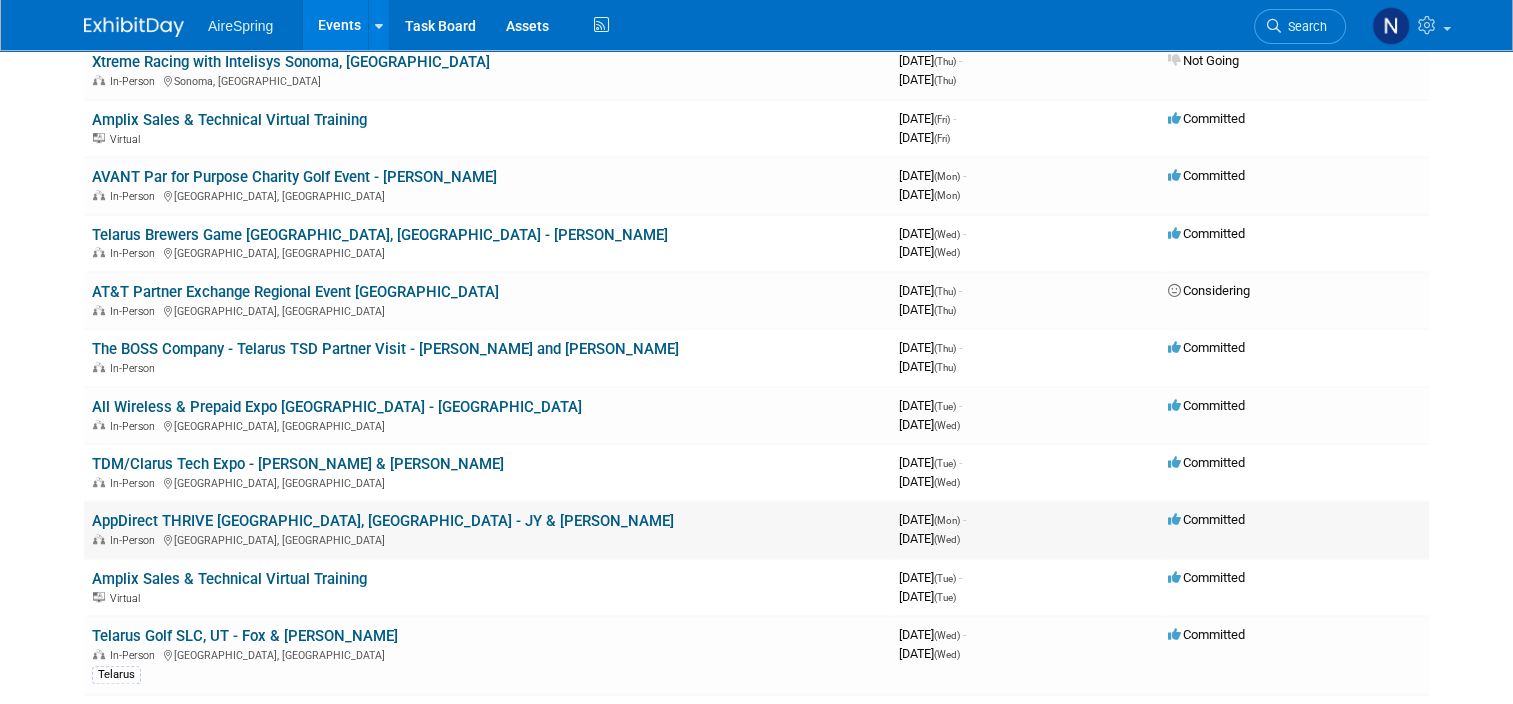 click on "AppDirect THRIVE [GEOGRAPHIC_DATA], [GEOGRAPHIC_DATA] - JY & [PERSON_NAME]" at bounding box center (383, 521) 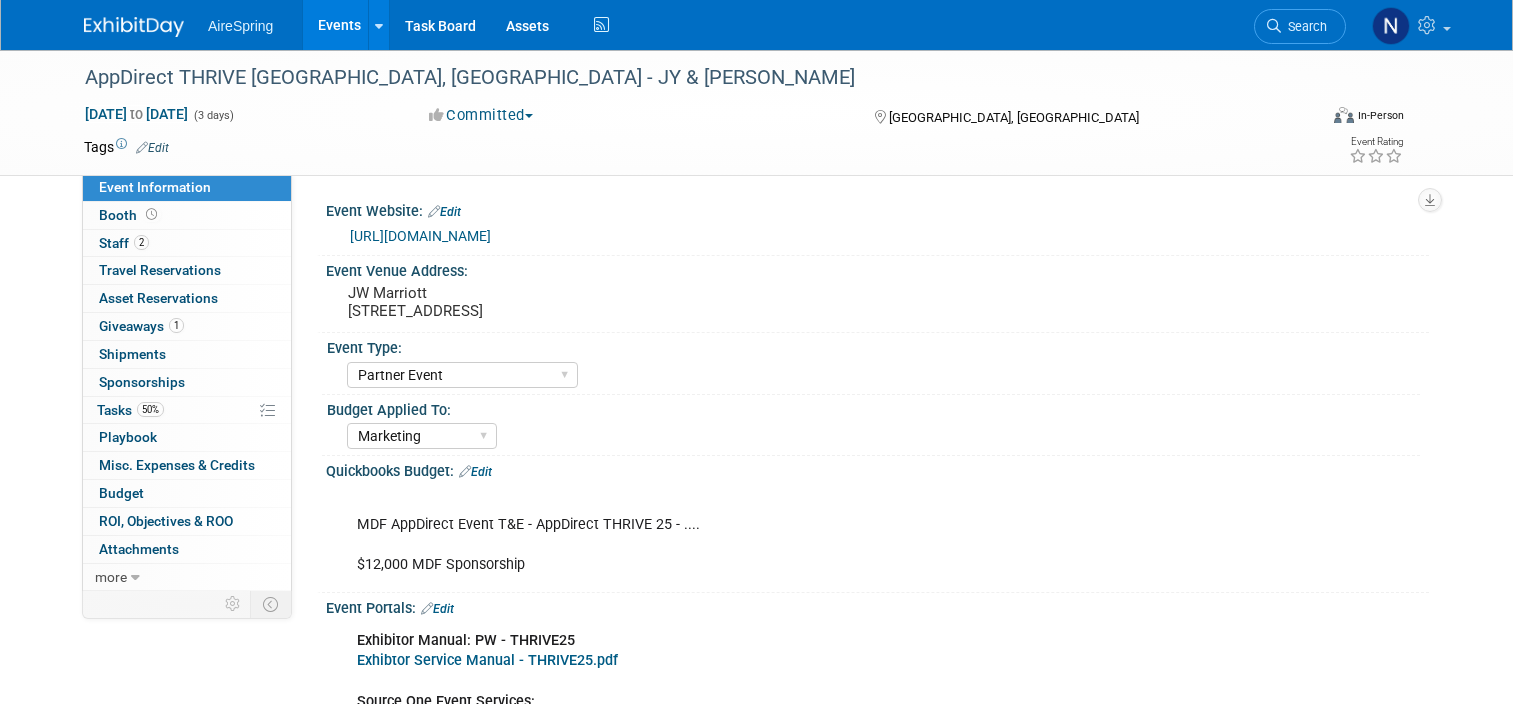 select on "Partner Event" 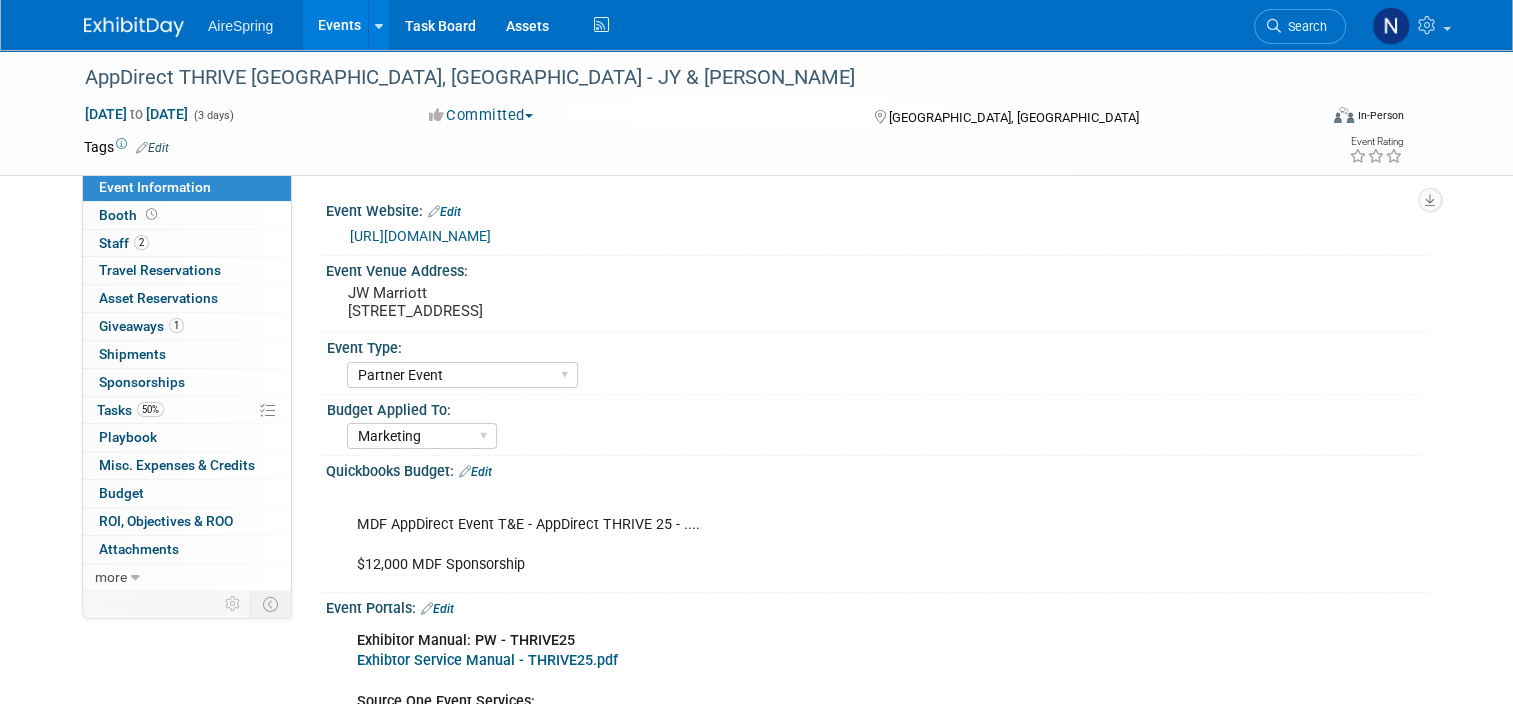 scroll, scrollTop: 0, scrollLeft: 0, axis: both 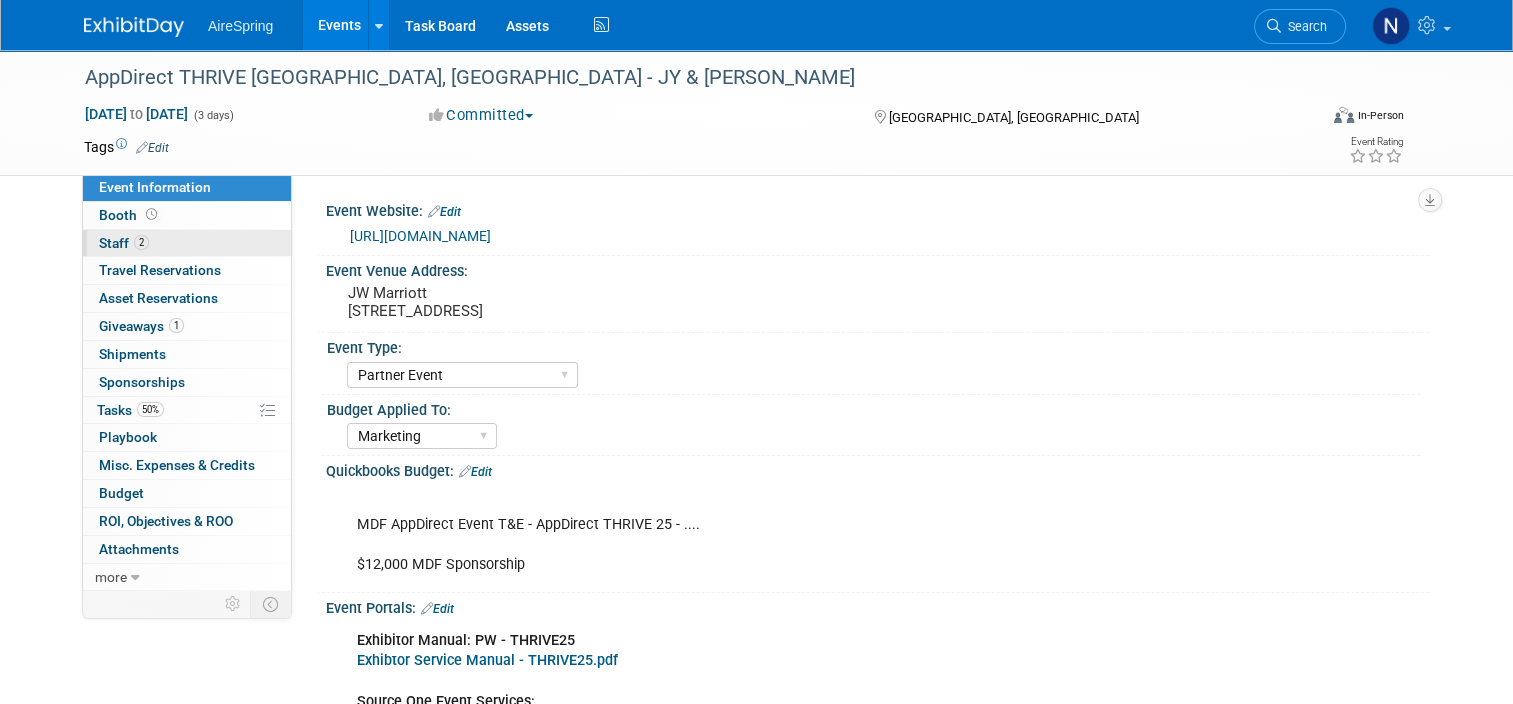click on "2
Staff 2" at bounding box center [187, 243] 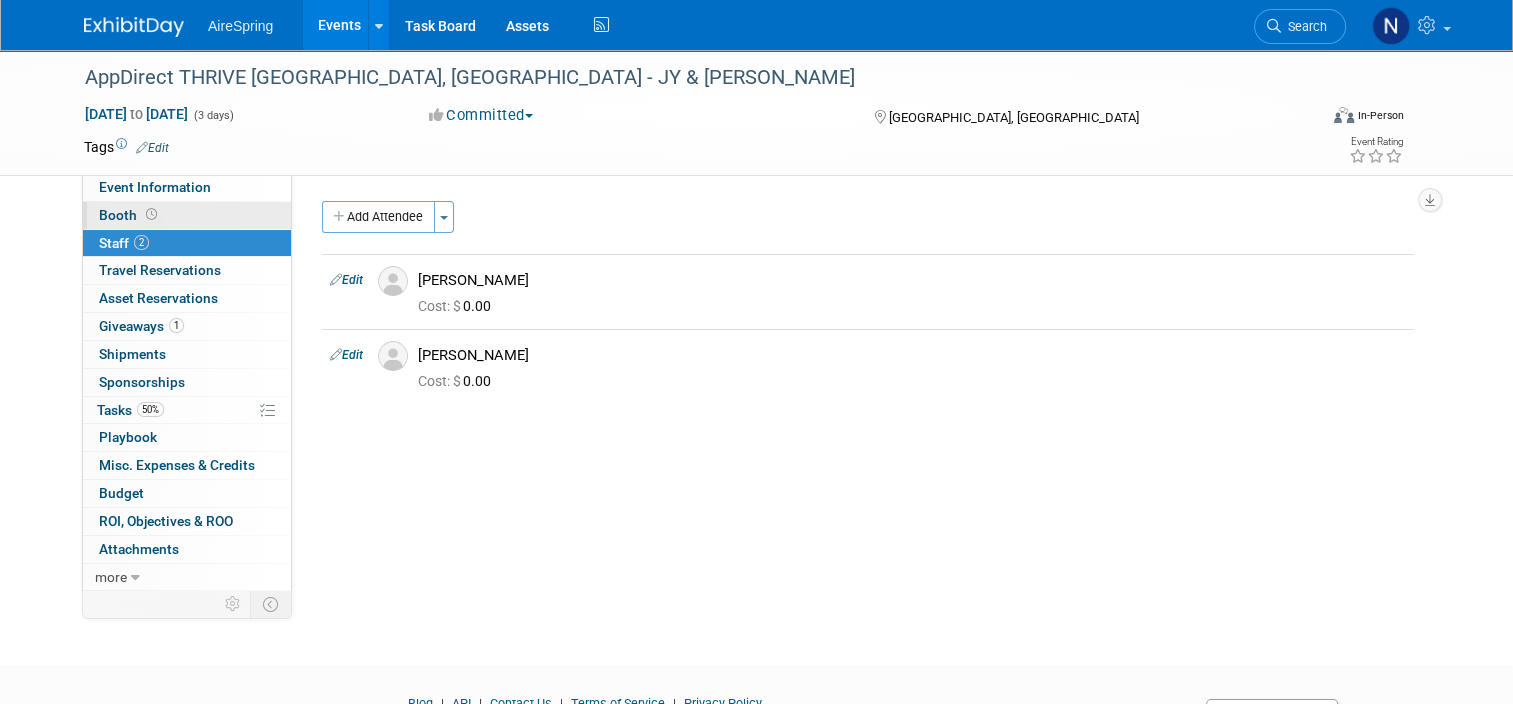 click on "Booth" at bounding box center [187, 215] 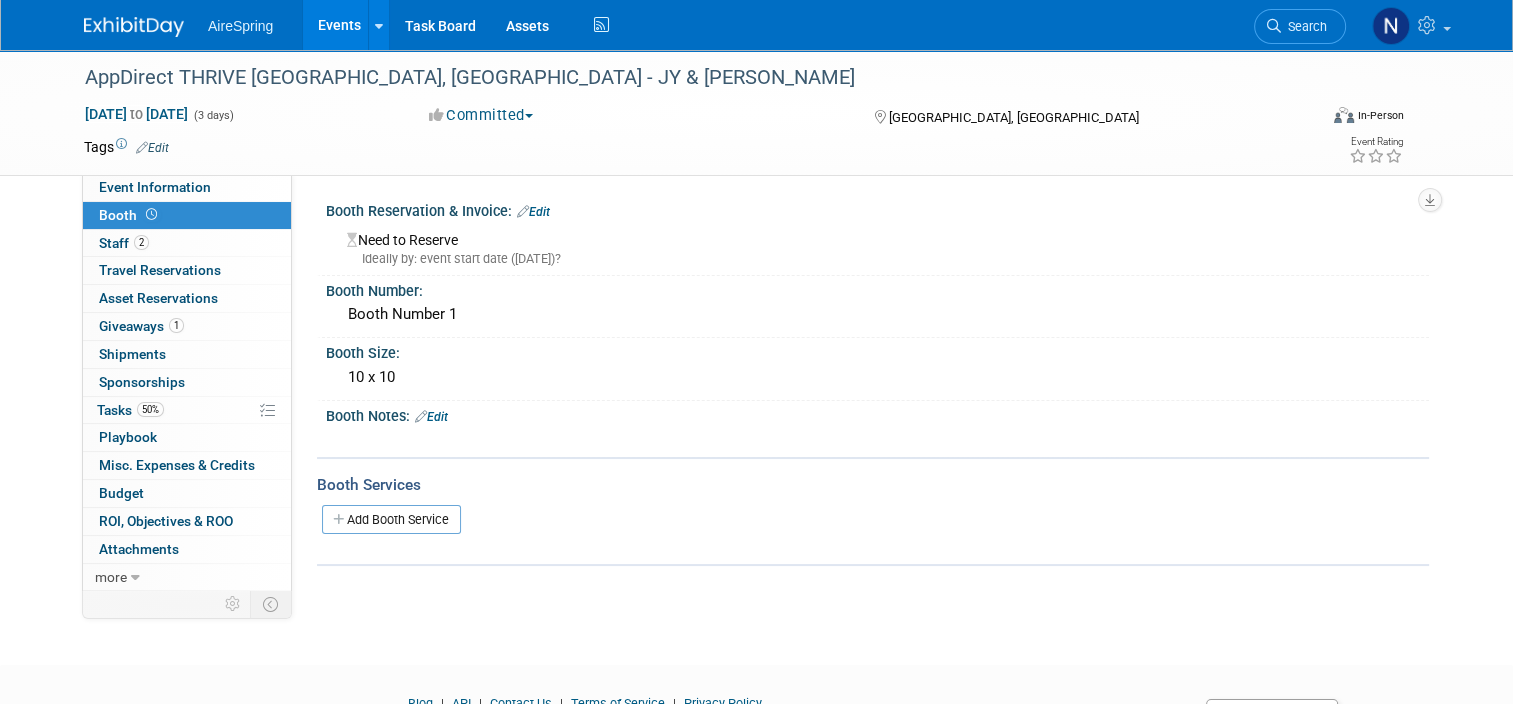 click on "Booth" at bounding box center [187, 215] 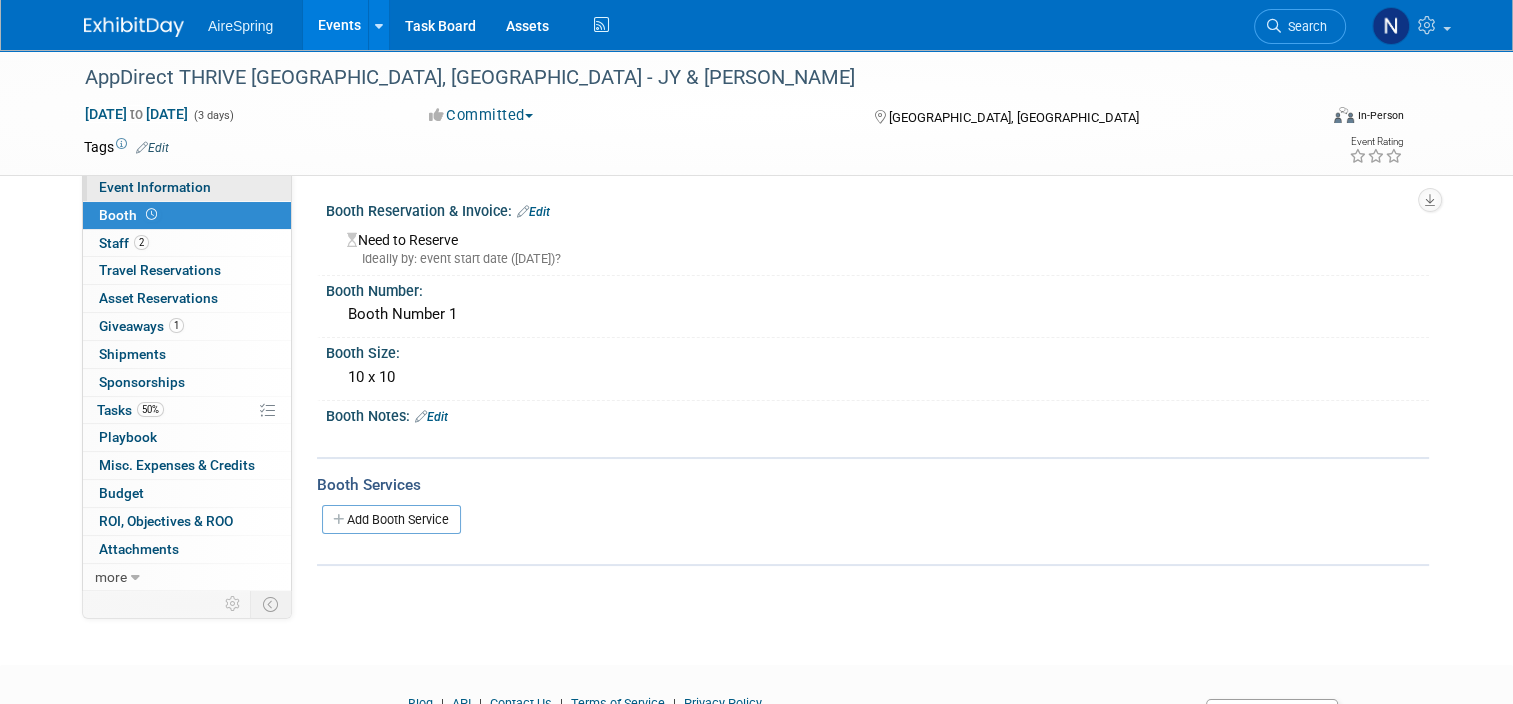 click on "Event Information" at bounding box center [155, 187] 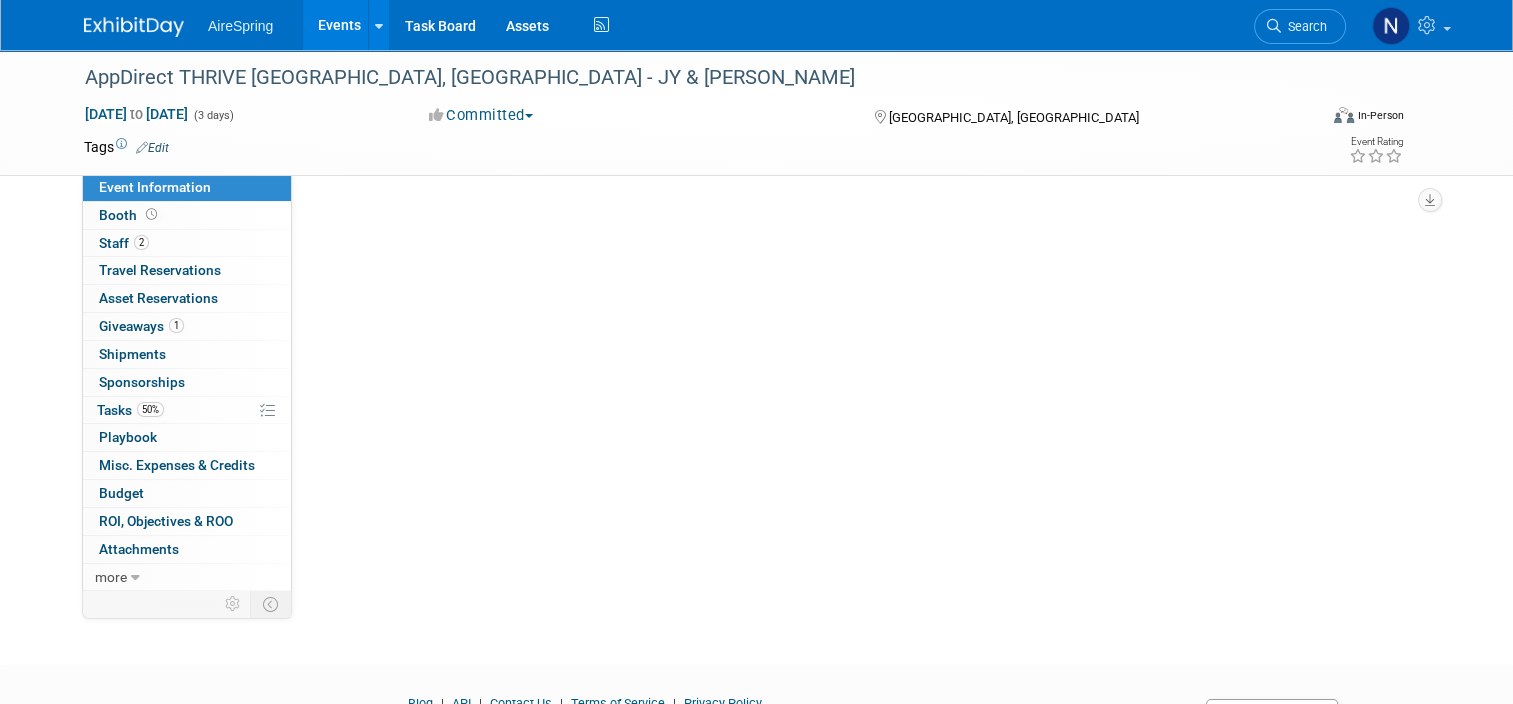 select on "Partner Event" 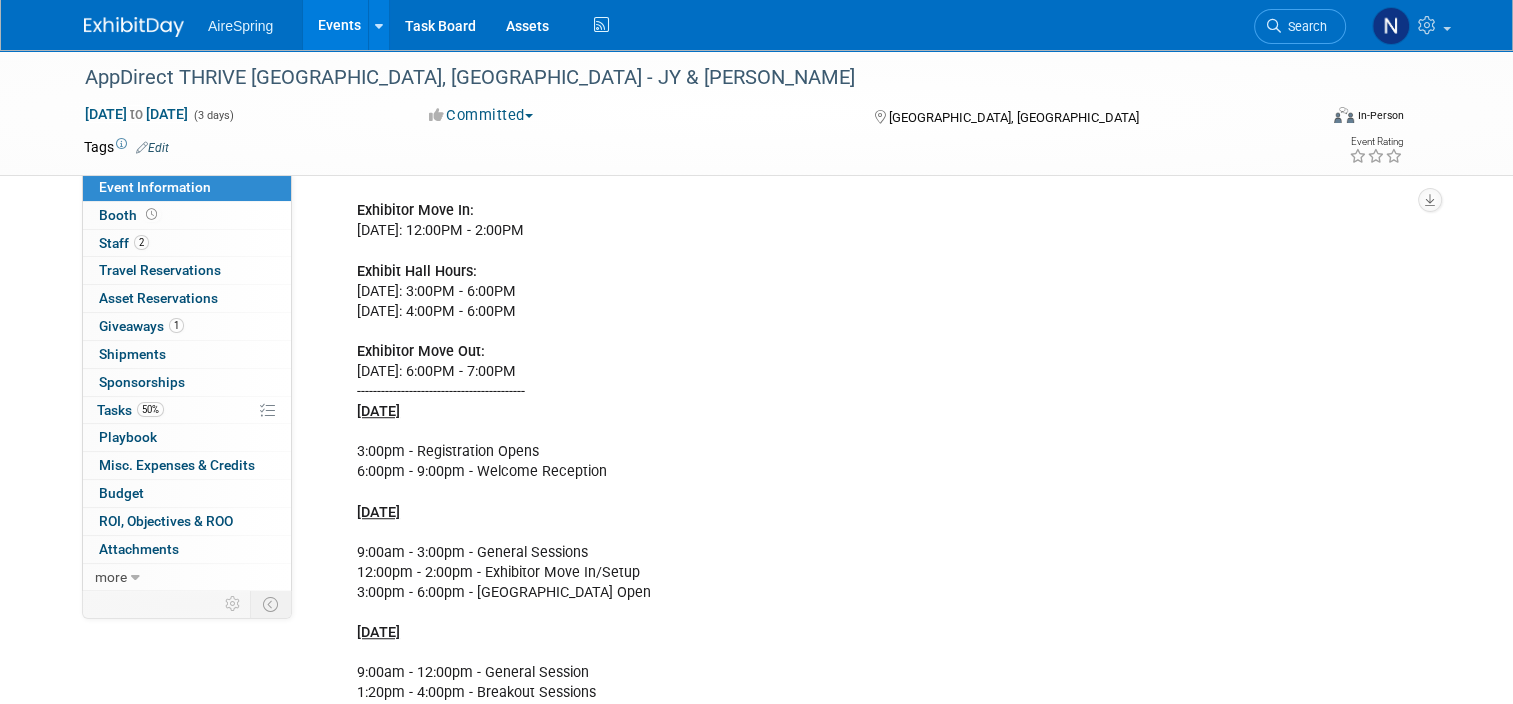 scroll, scrollTop: 1300, scrollLeft: 0, axis: vertical 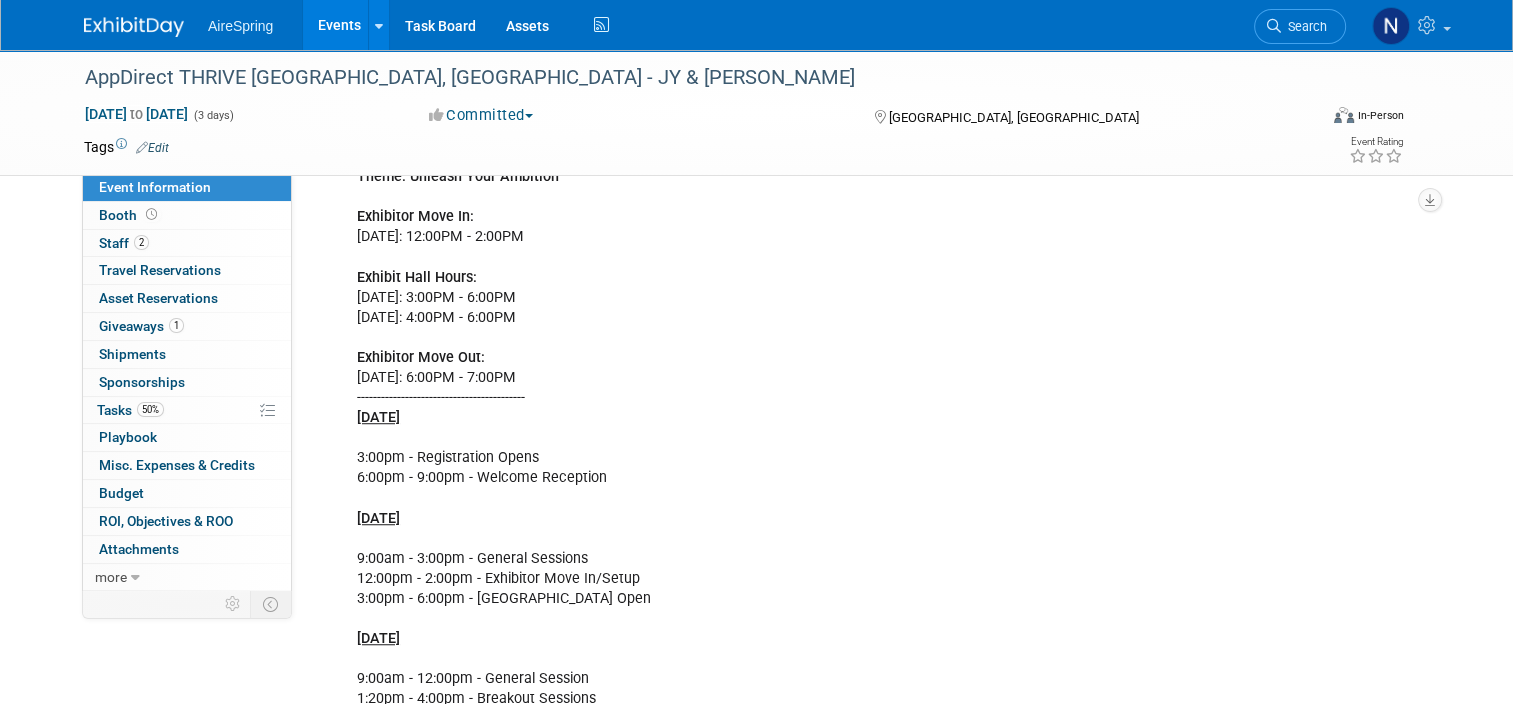 click on "Events" at bounding box center [339, 25] 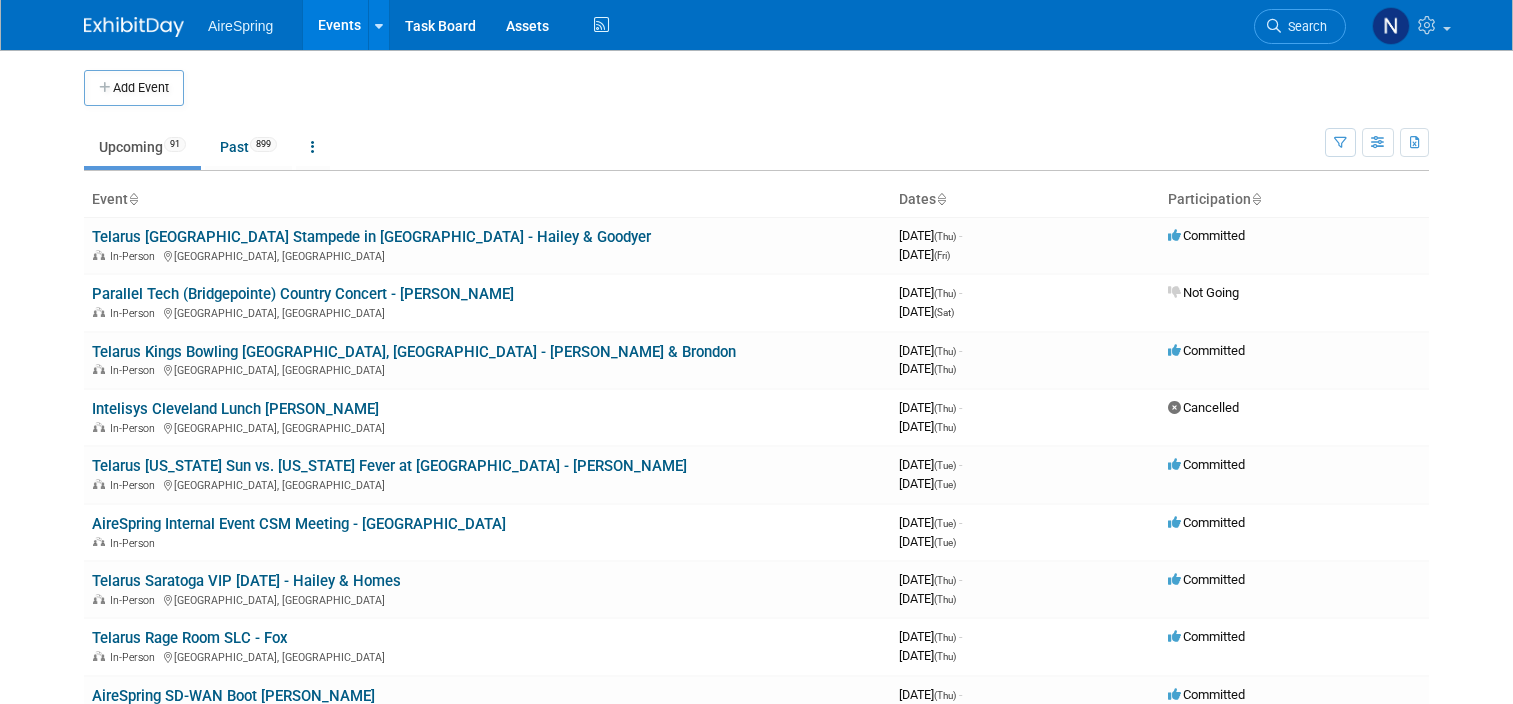 scroll, scrollTop: 700, scrollLeft: 0, axis: vertical 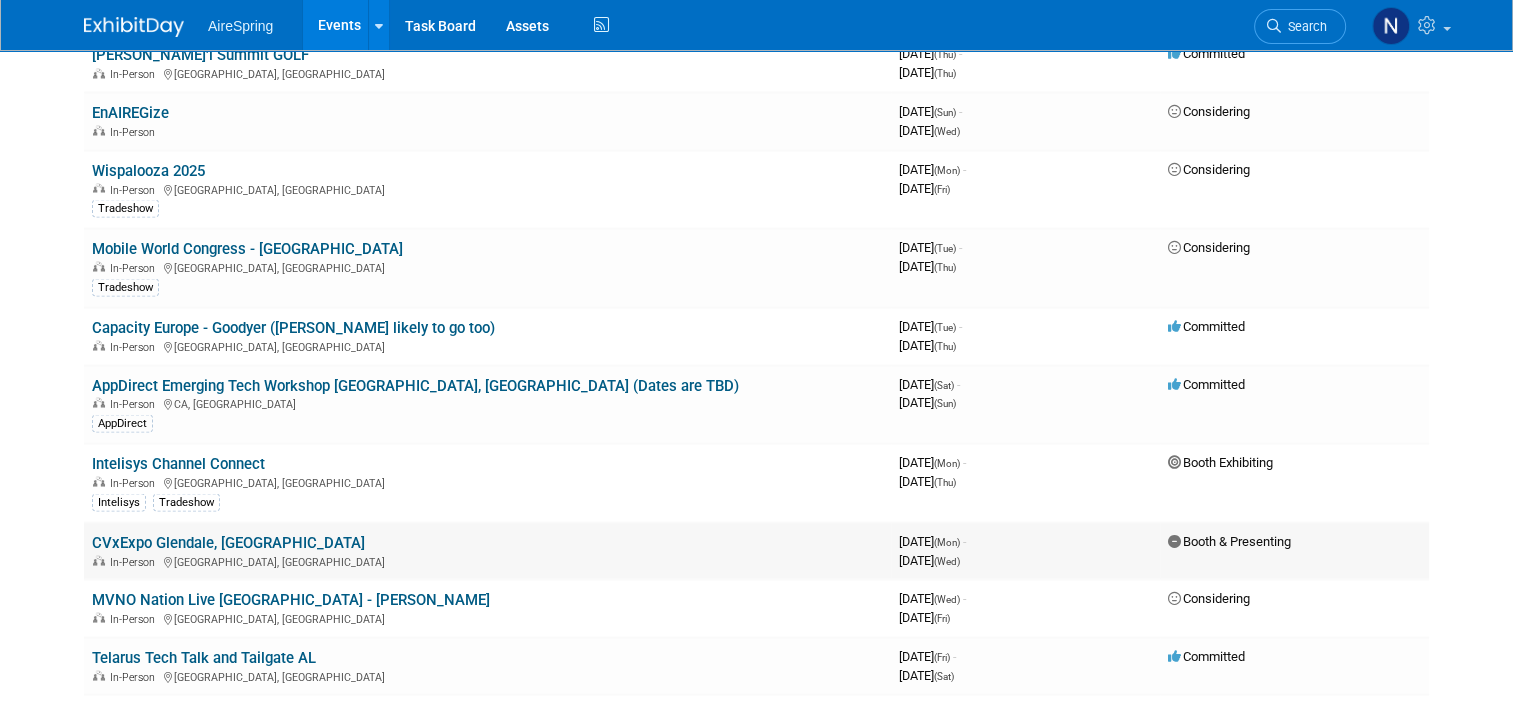 click on "CVxExpo Glendale, [GEOGRAPHIC_DATA]" at bounding box center [228, 542] 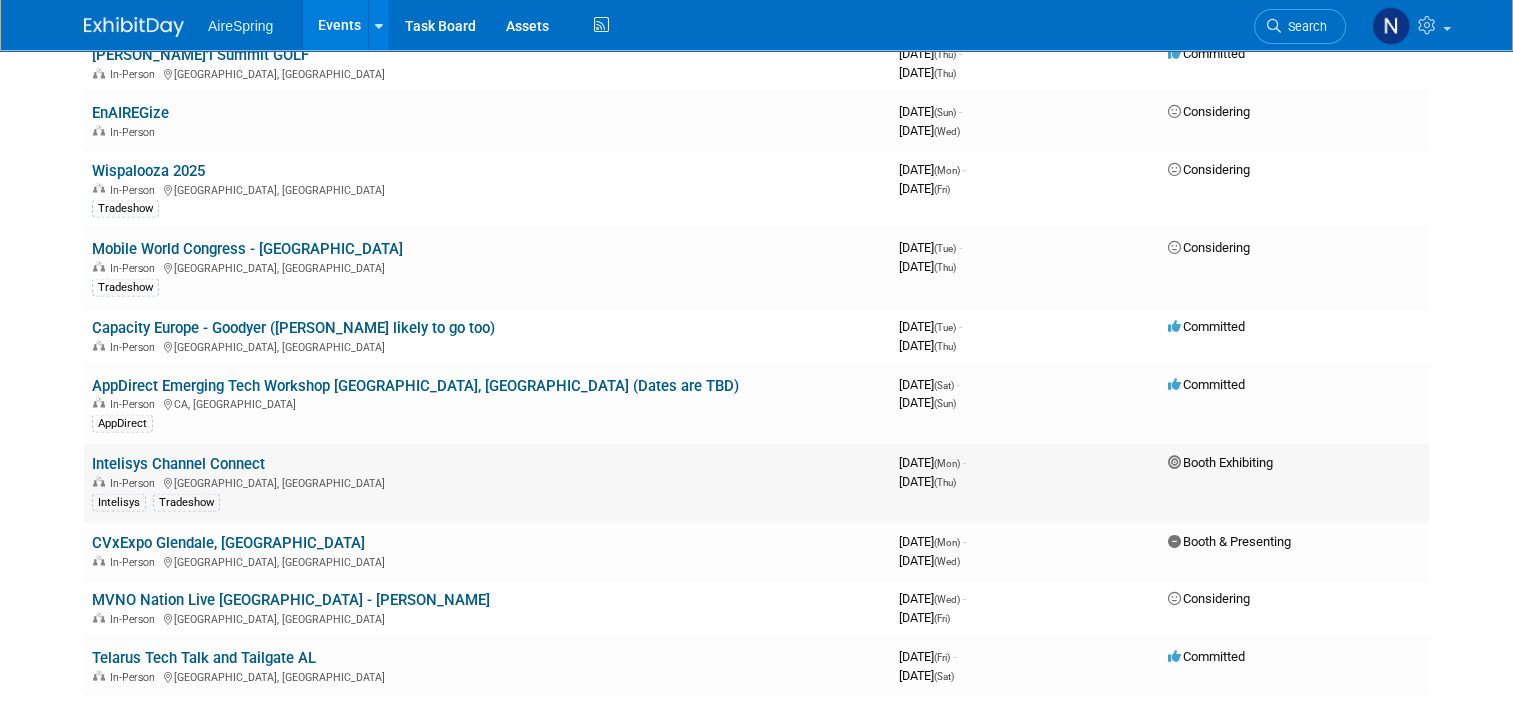 click on "Intelisys Channel Connect" at bounding box center (178, 463) 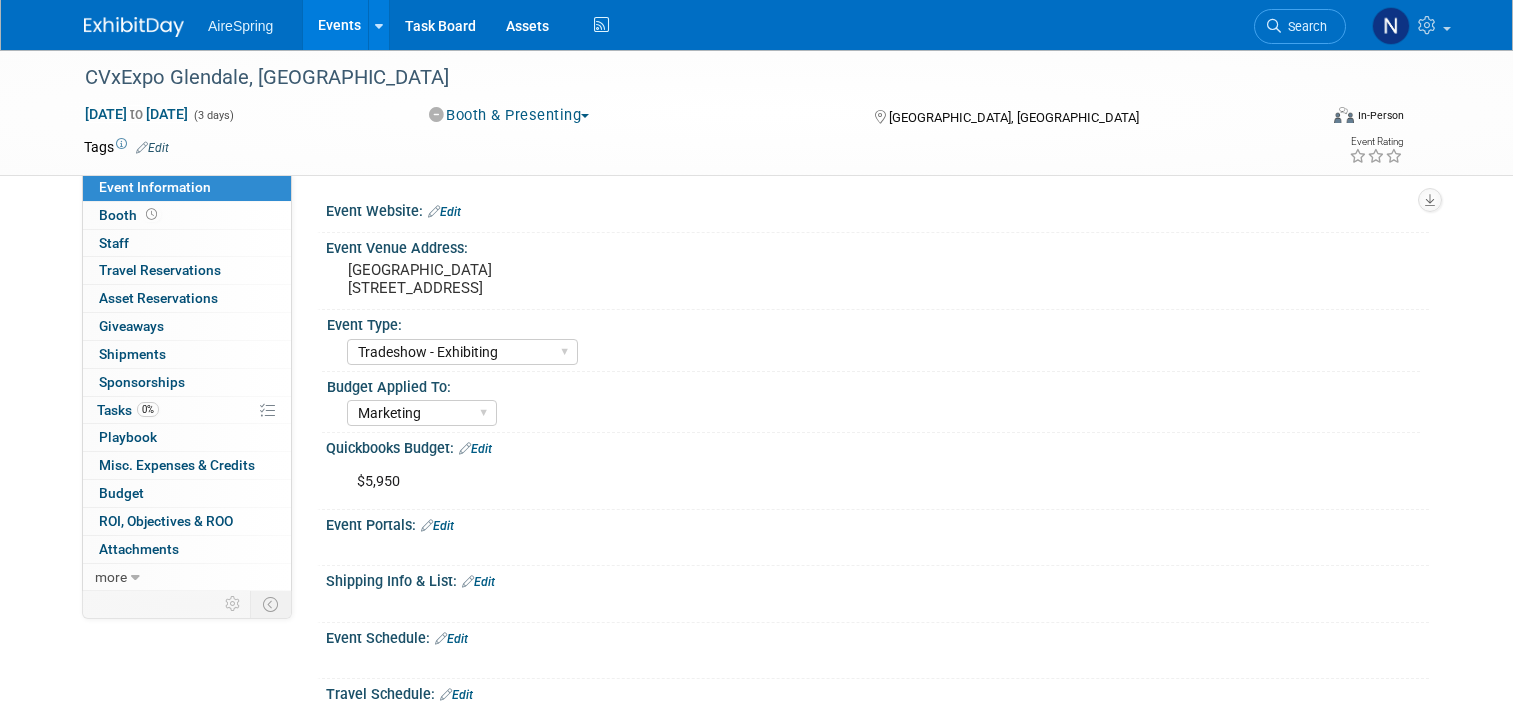 select on "Tradeshow - Exhibiting" 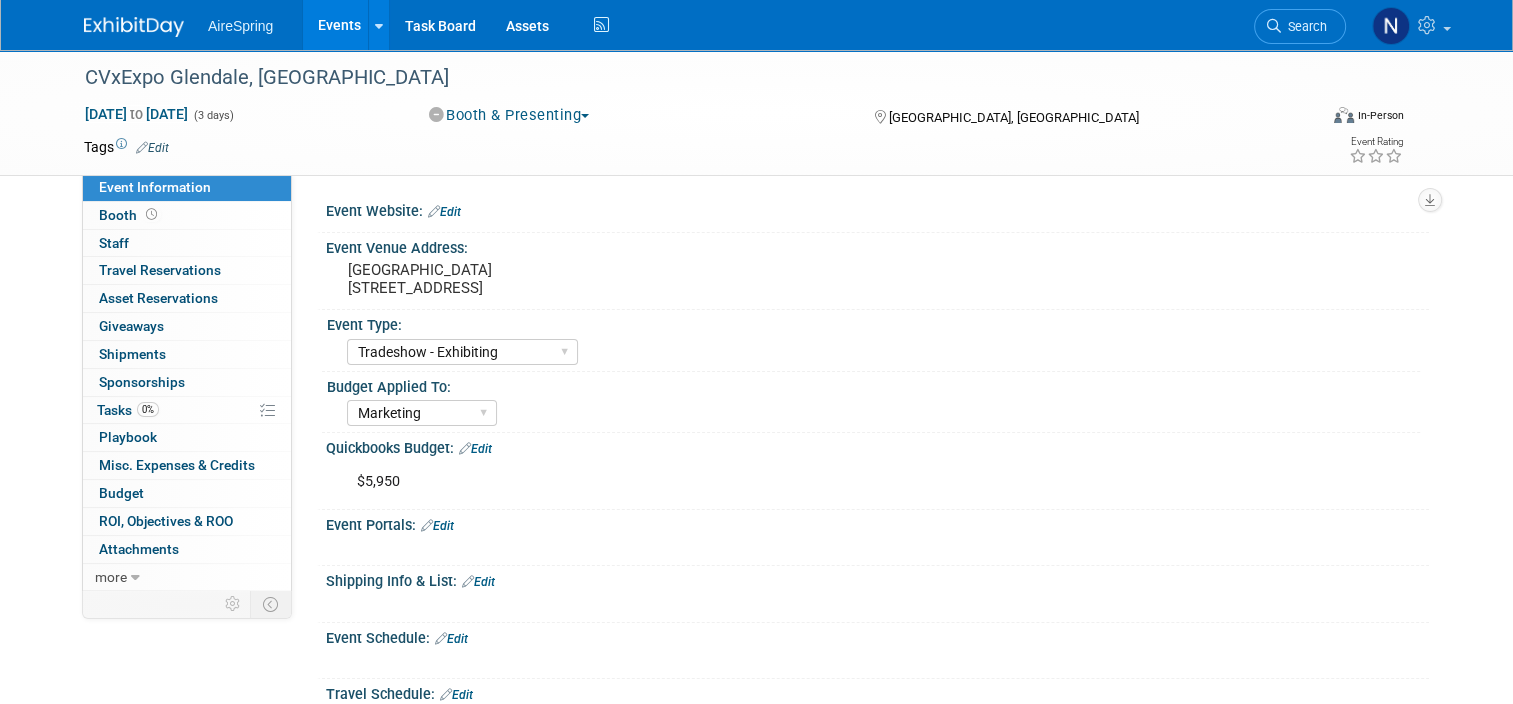 scroll, scrollTop: 0, scrollLeft: 0, axis: both 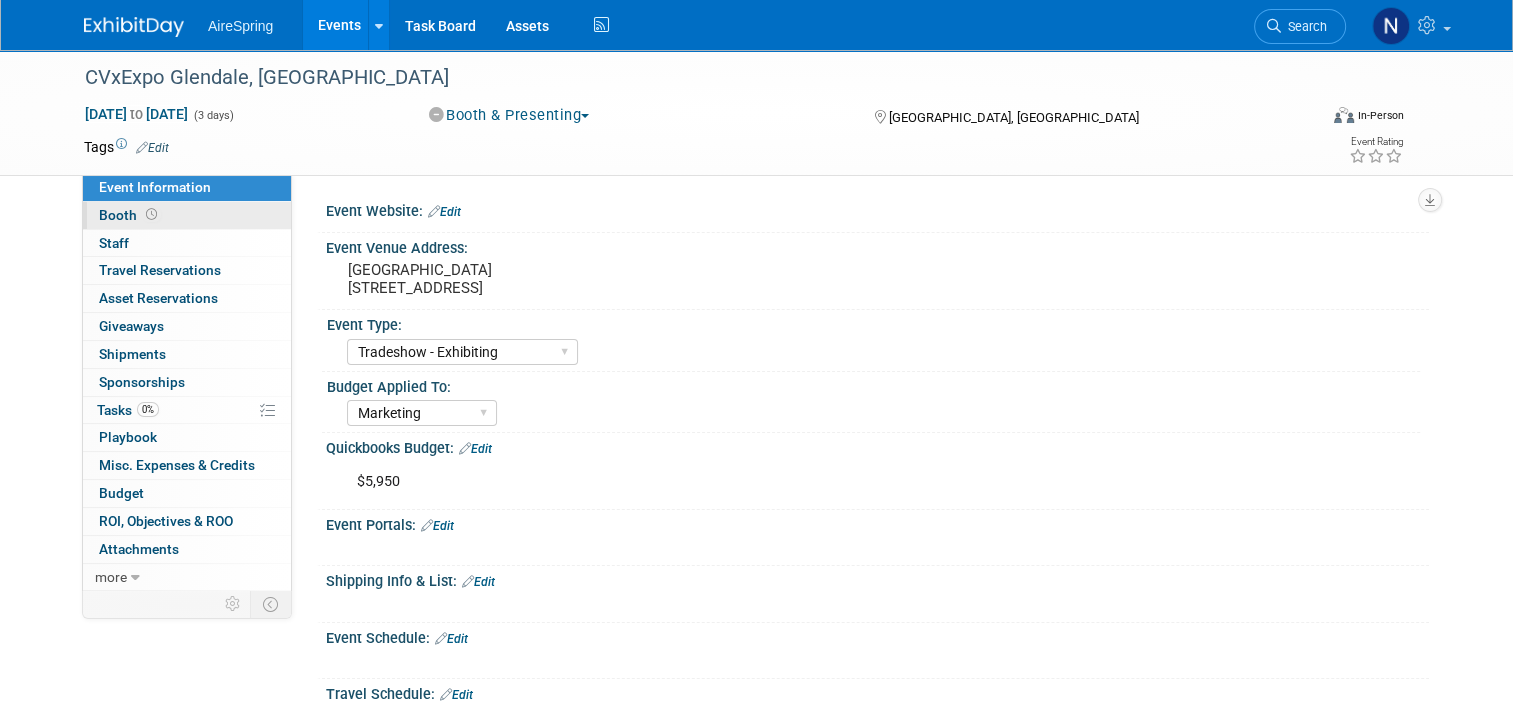 click on "Booth" at bounding box center (187, 215) 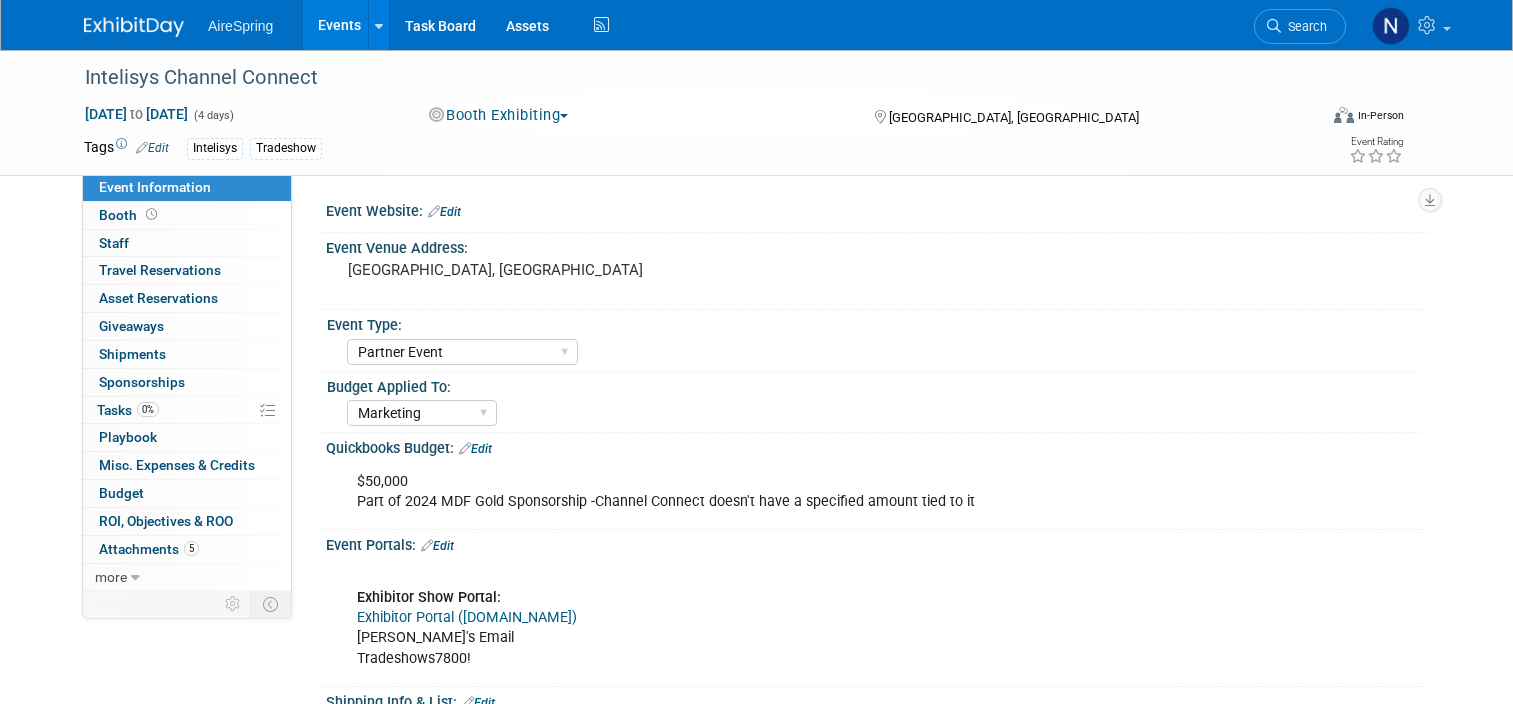 select on "Partner Event" 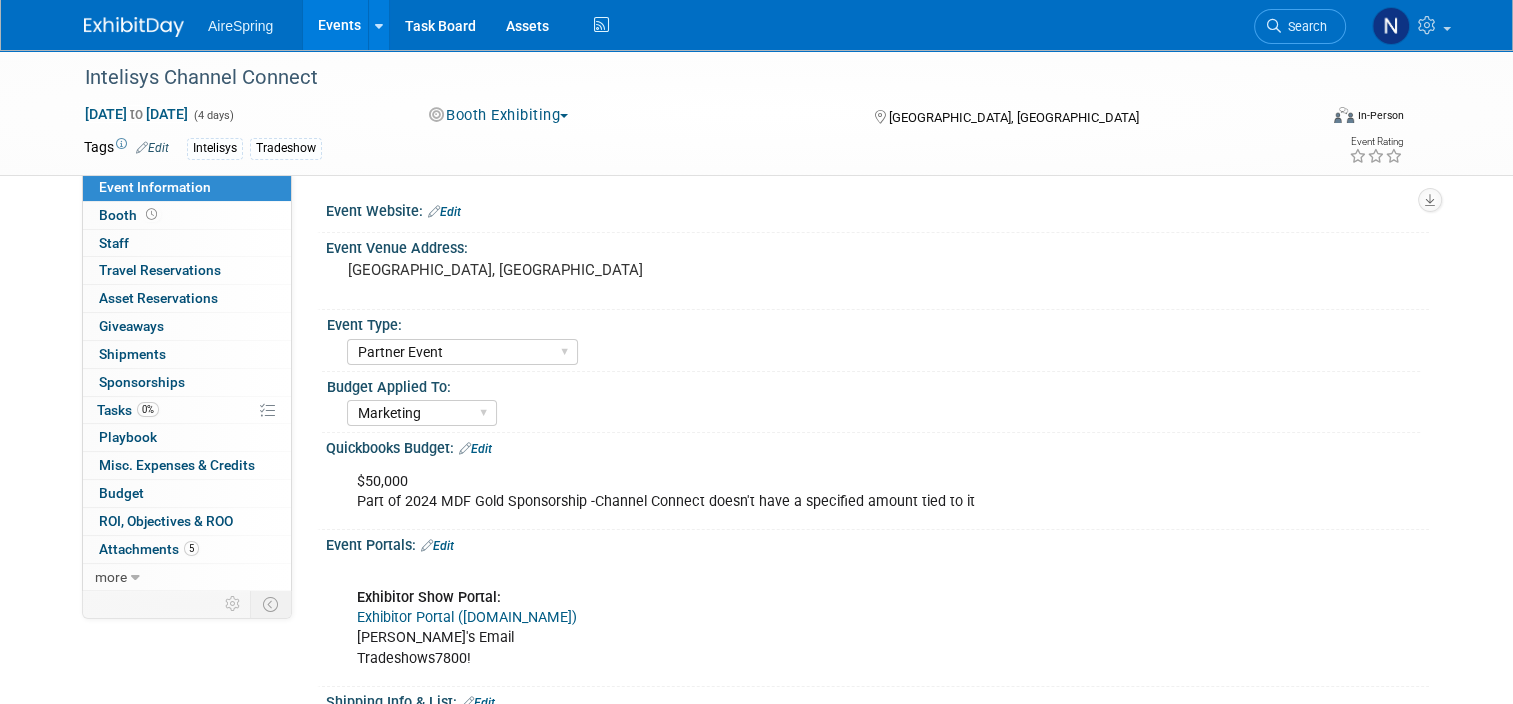 scroll, scrollTop: 0, scrollLeft: 0, axis: both 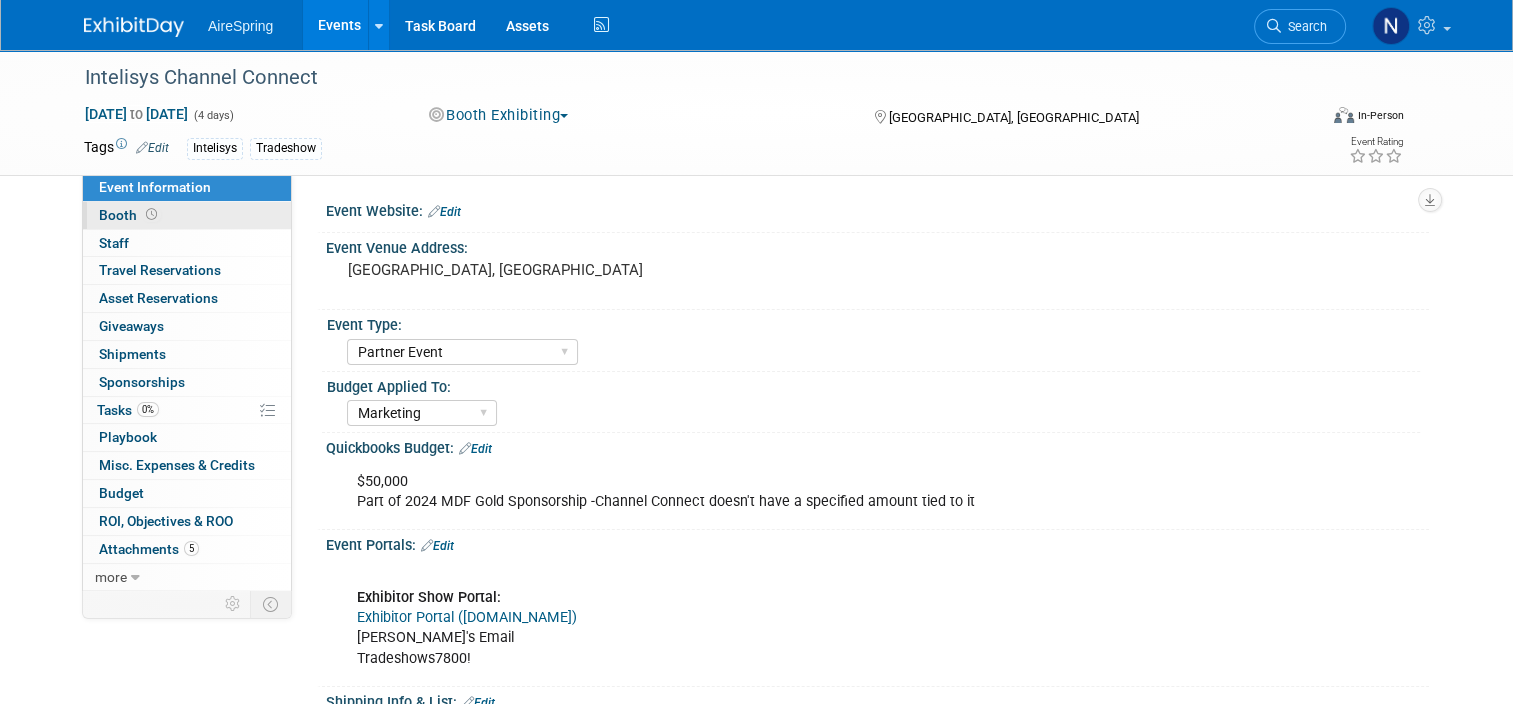 click on "Booth" at bounding box center (130, 215) 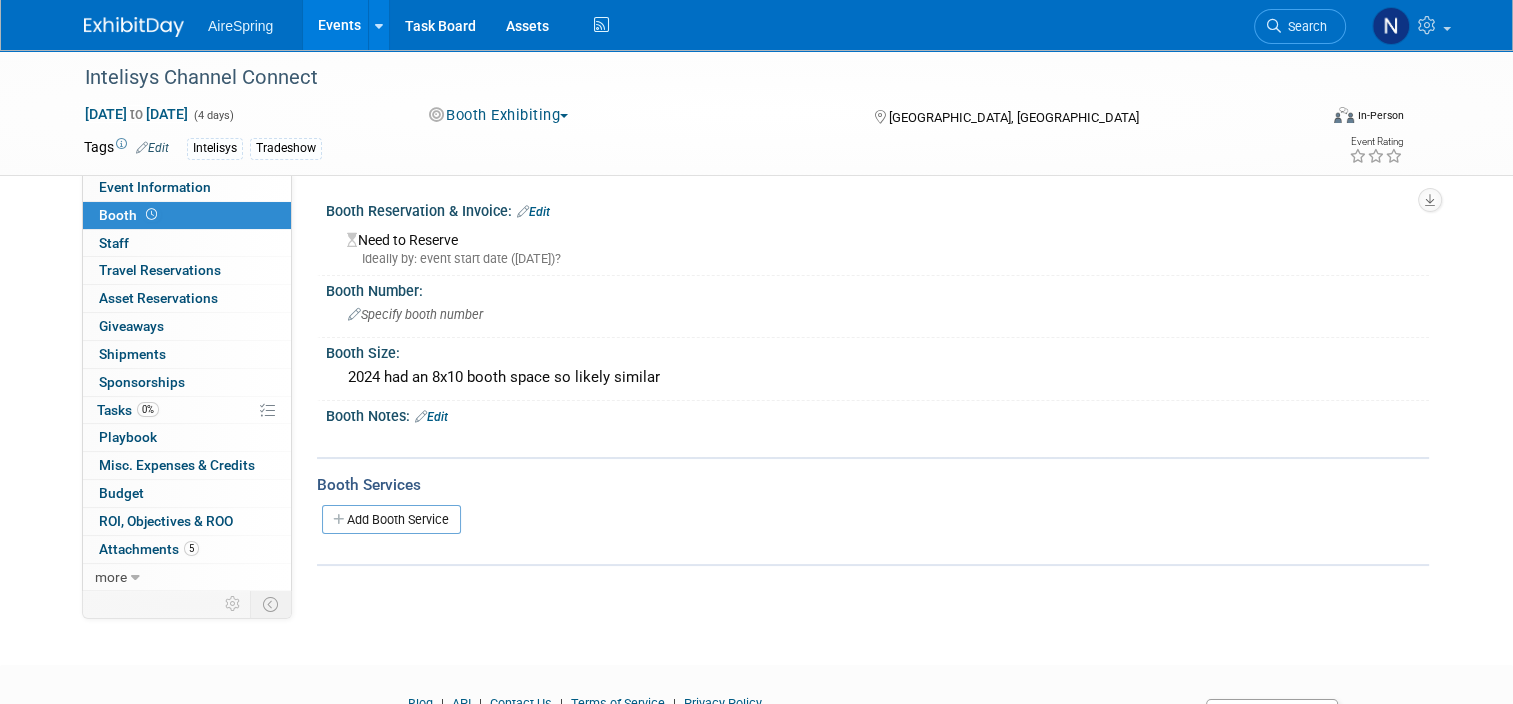click on "Events" at bounding box center (339, 25) 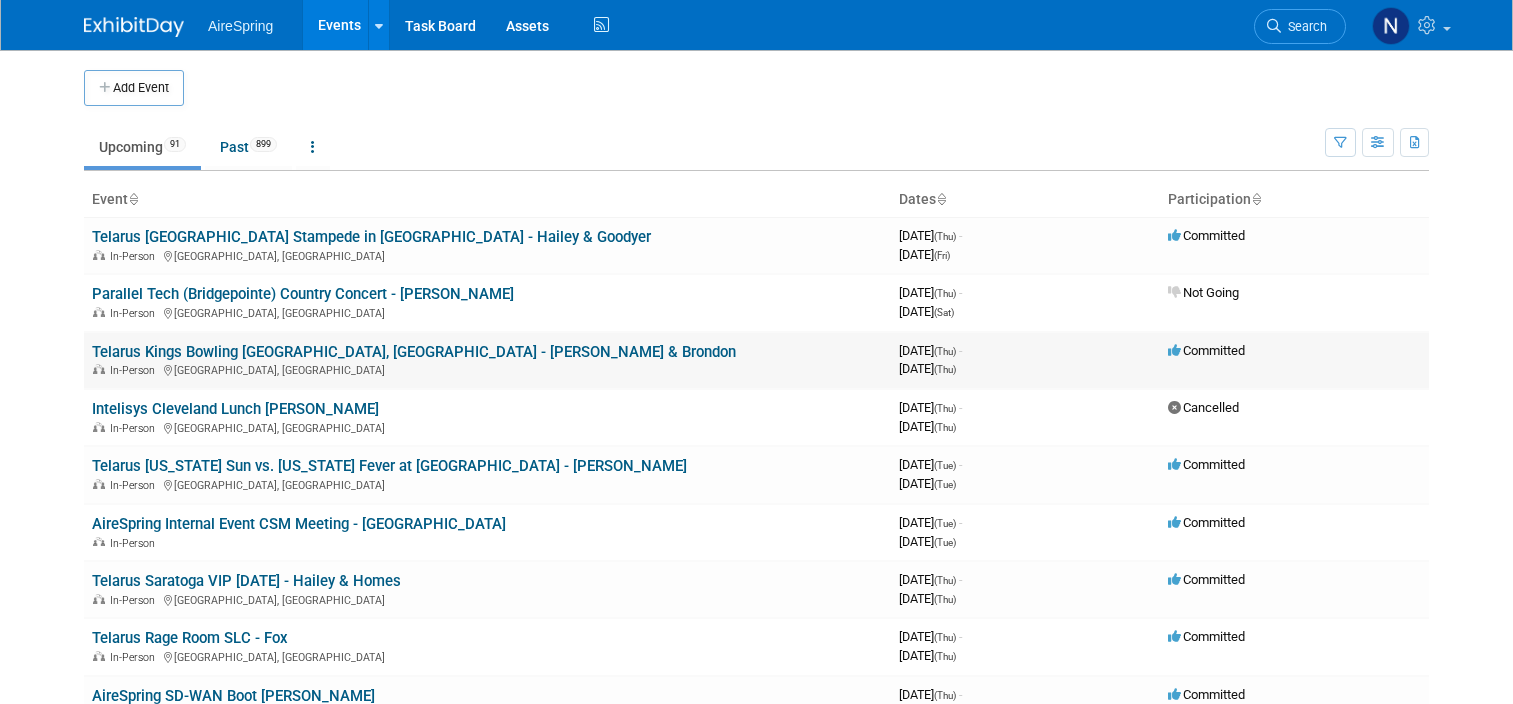 scroll, scrollTop: 0, scrollLeft: 0, axis: both 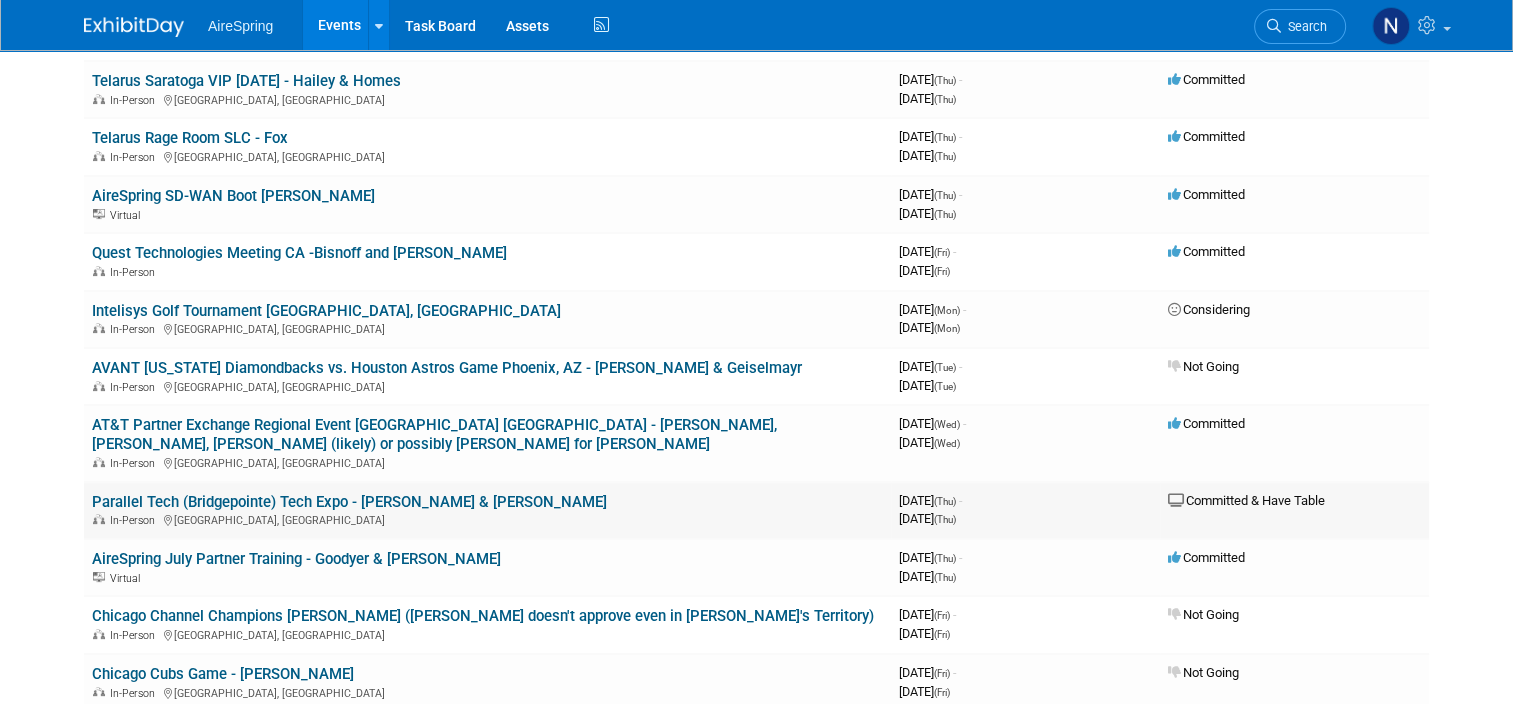 click on "In-Person
[GEOGRAPHIC_DATA], [GEOGRAPHIC_DATA]" at bounding box center (487, 519) 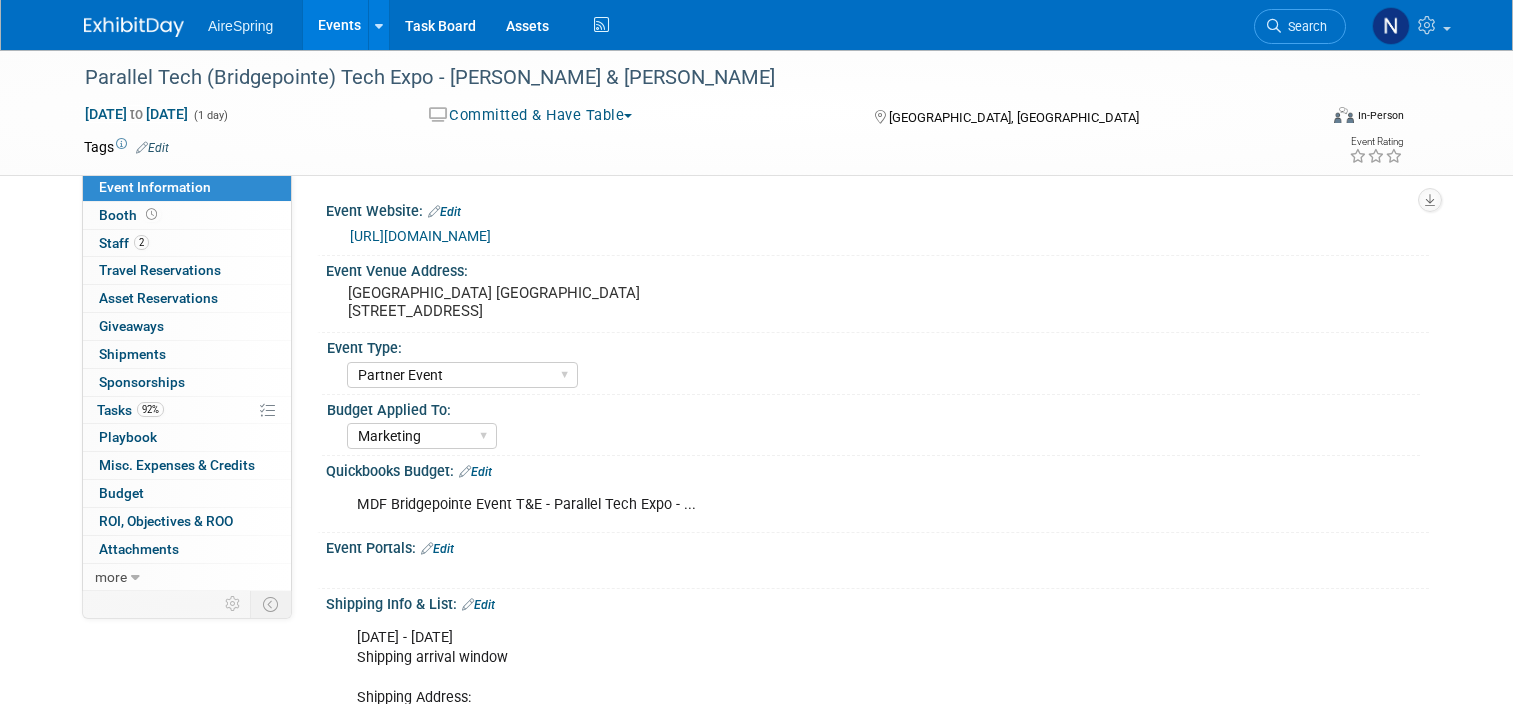 select on "Partner Event" 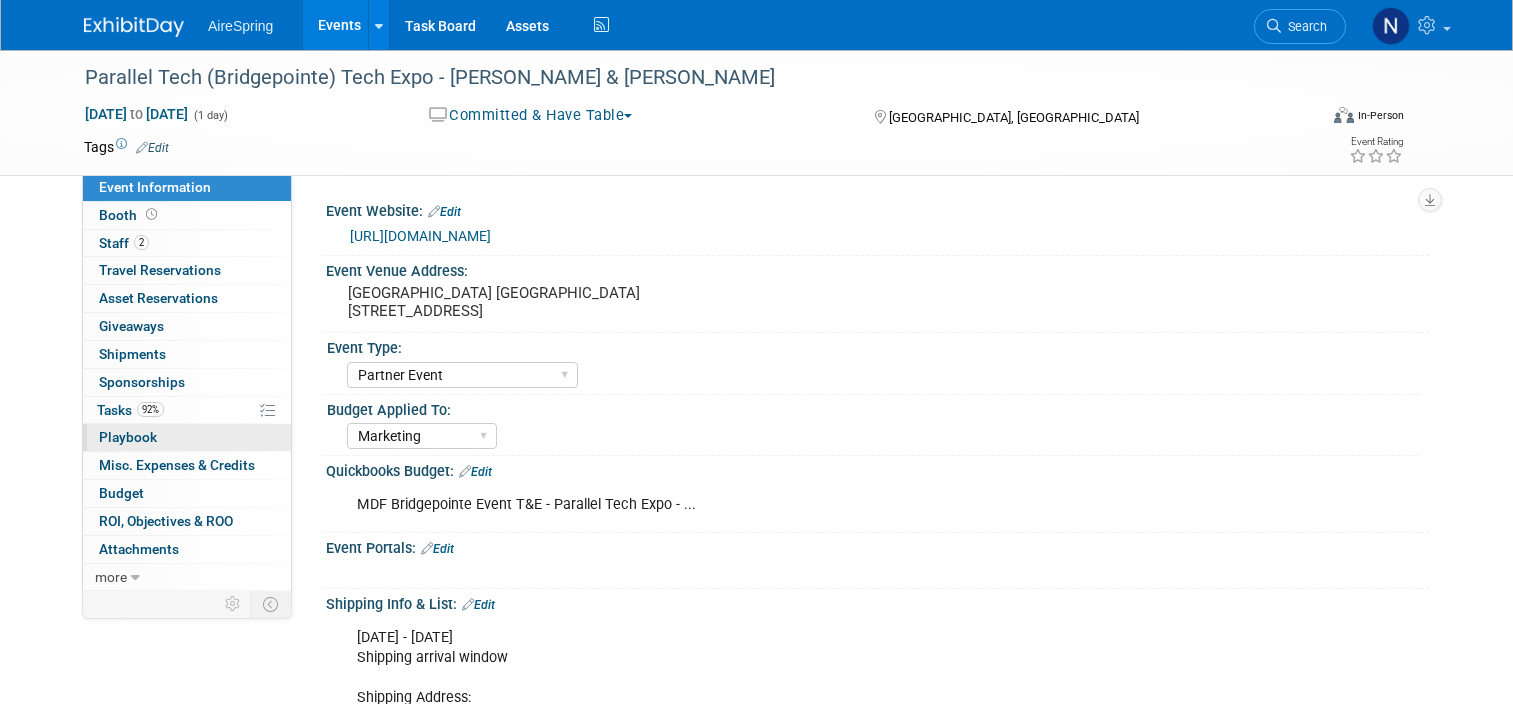 scroll, scrollTop: 0, scrollLeft: 0, axis: both 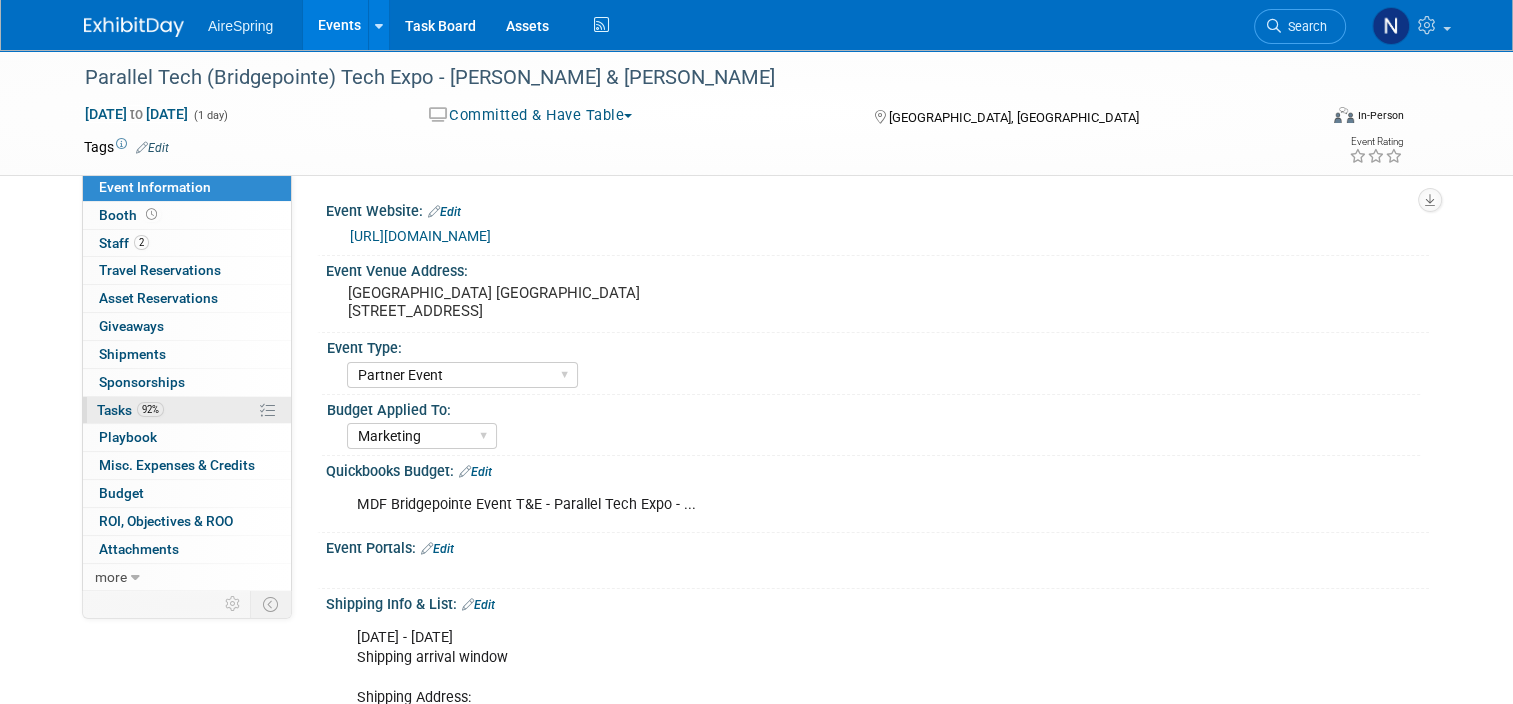 click on "92%
Tasks 92%" at bounding box center [187, 410] 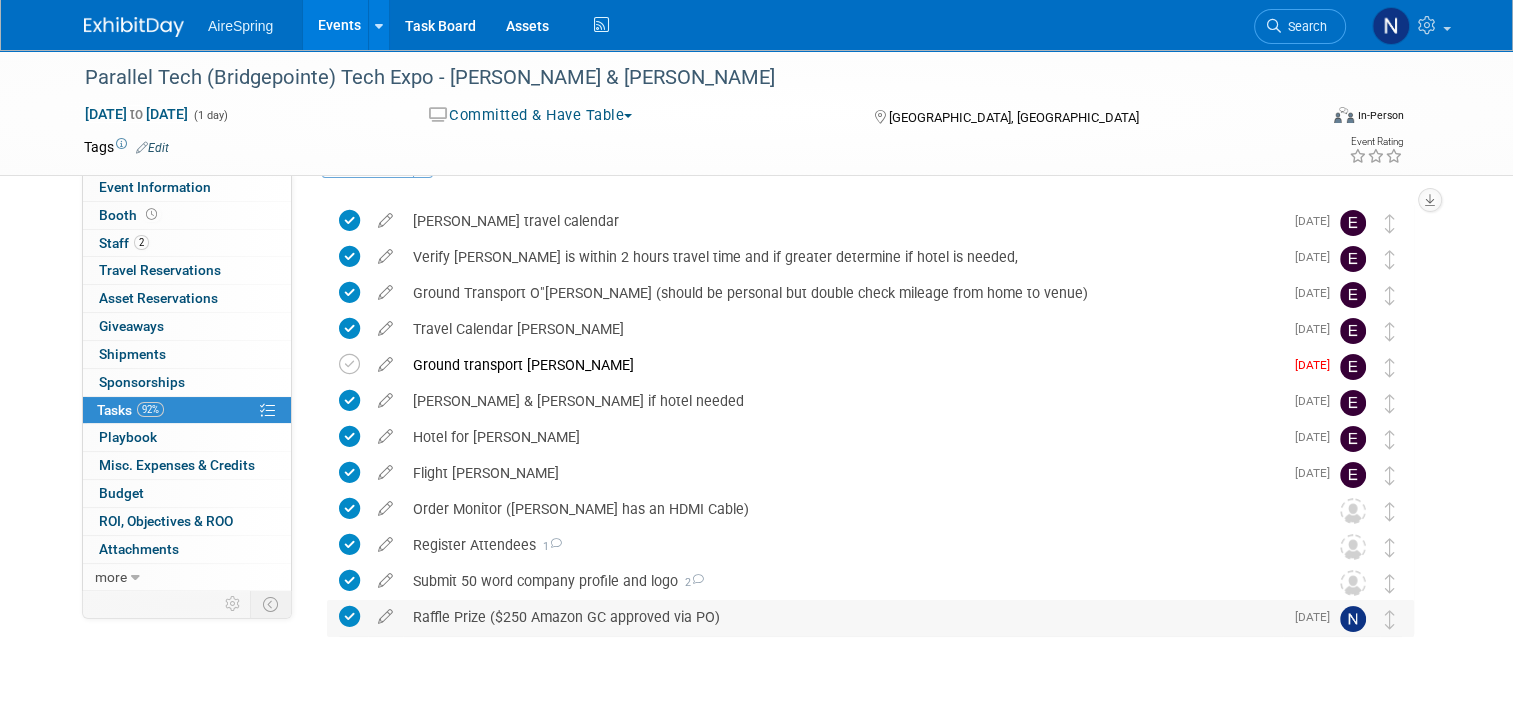 scroll, scrollTop: 8, scrollLeft: 0, axis: vertical 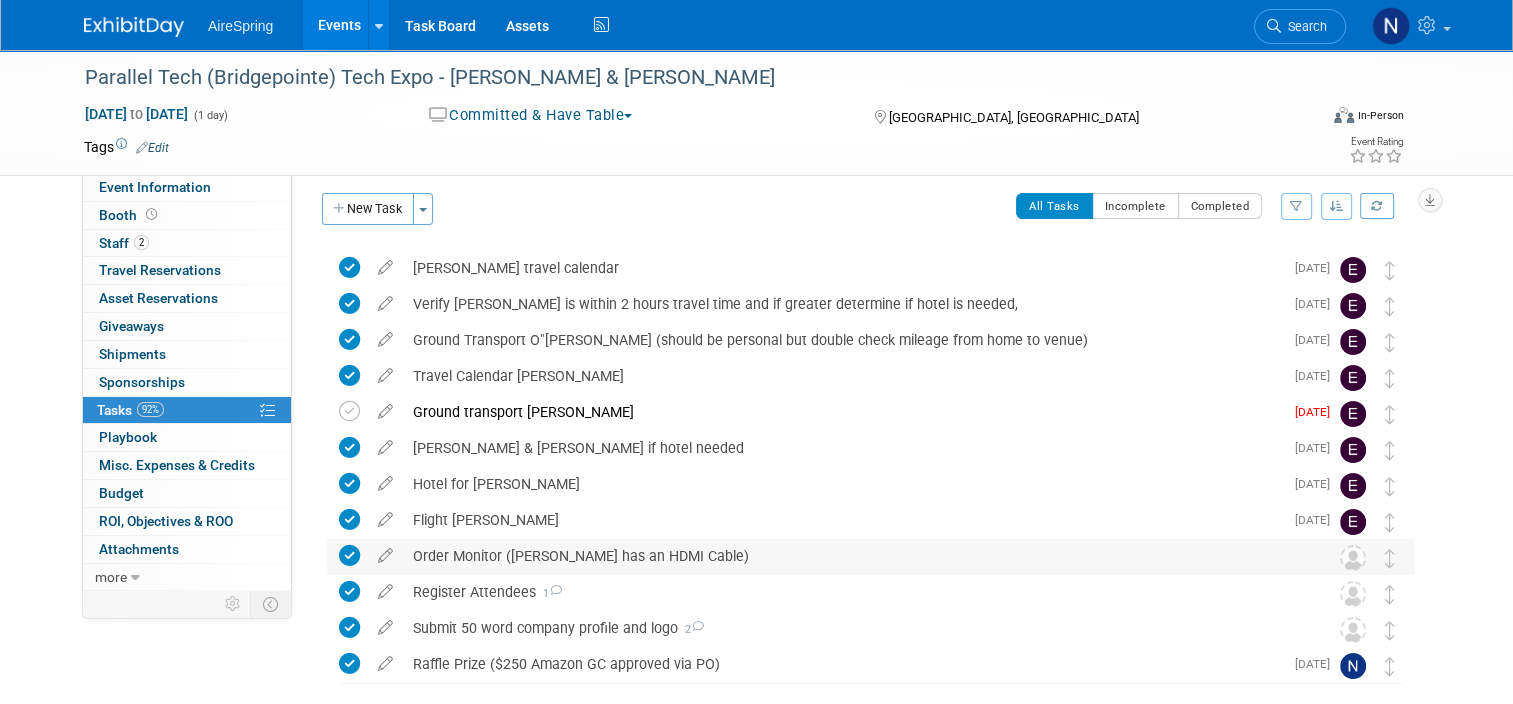 click on "Order Monitor (Jason has an HDMI Cable)" at bounding box center (851, 556) 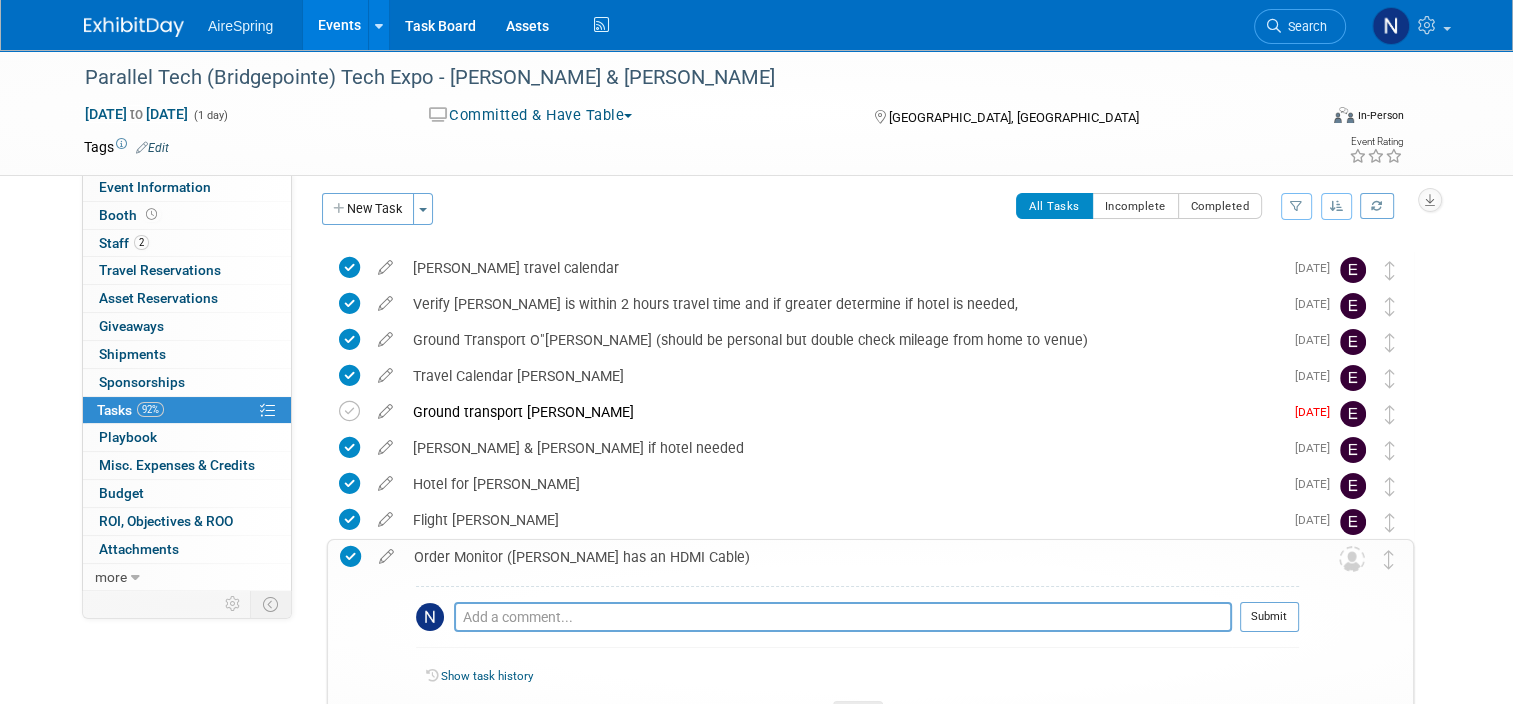 click on "Order Monitor (Jason has an HDMI Cable)" at bounding box center [851, 557] 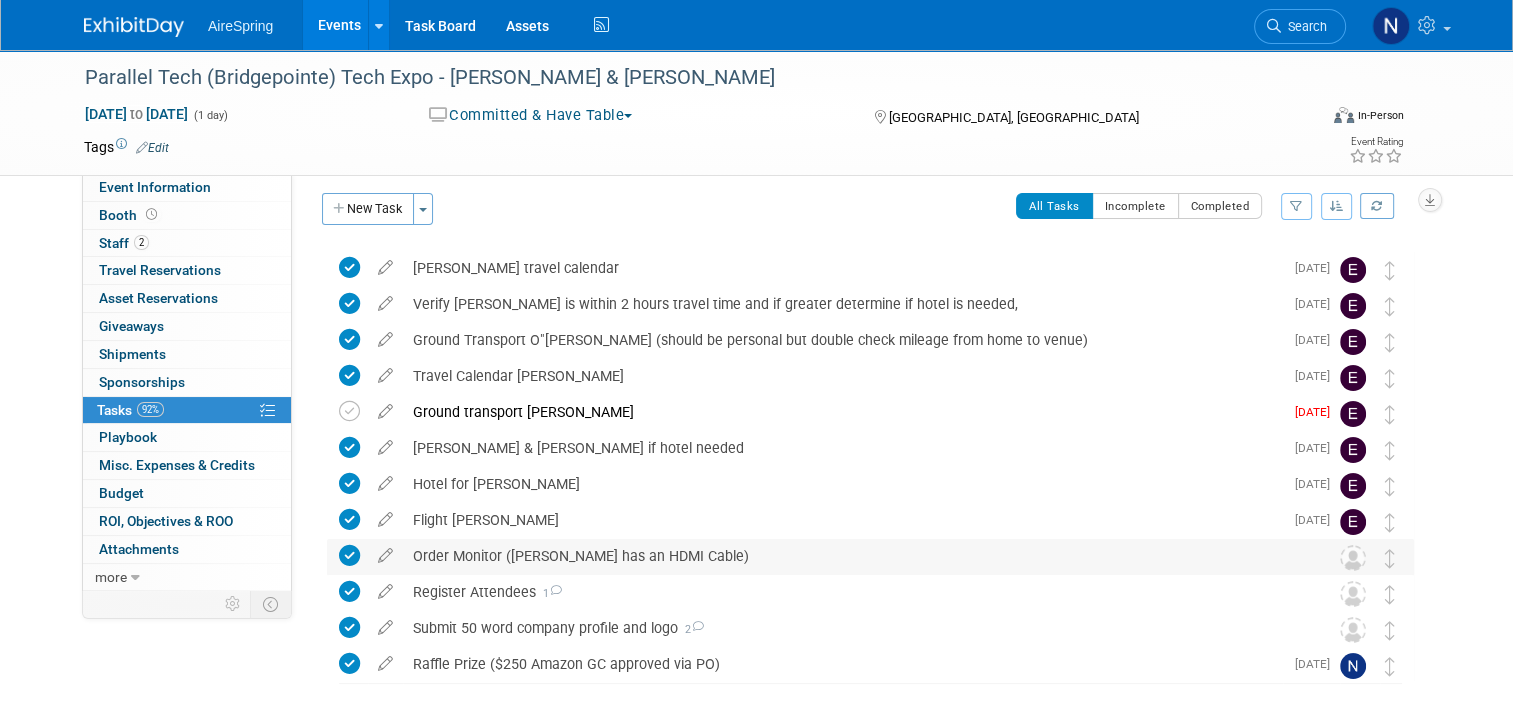 click on "Order Monitor (Jason has an HDMI Cable)" at bounding box center [851, 556] 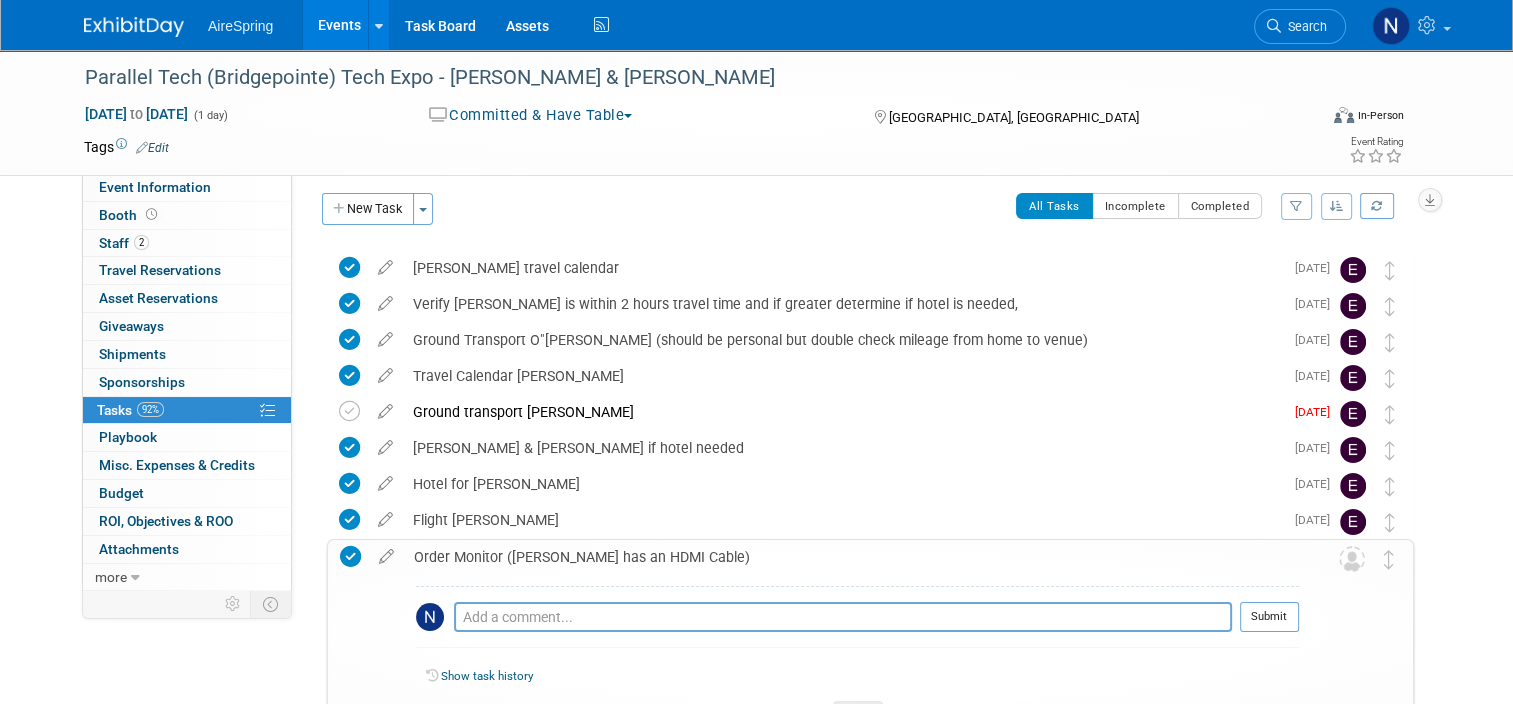 click on "Order Monitor (Jason has an HDMI Cable)" at bounding box center (851, 557) 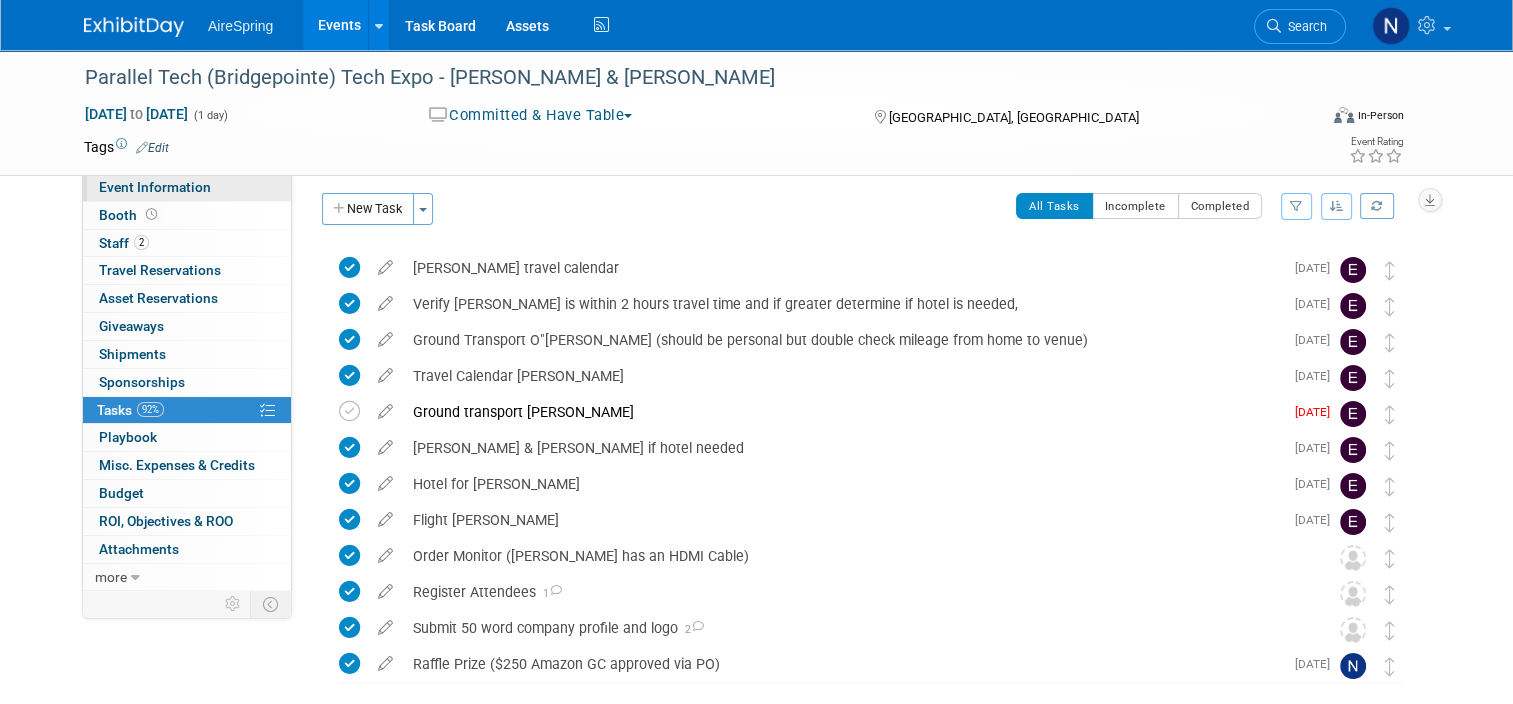 click on "Event Information" at bounding box center (187, 187) 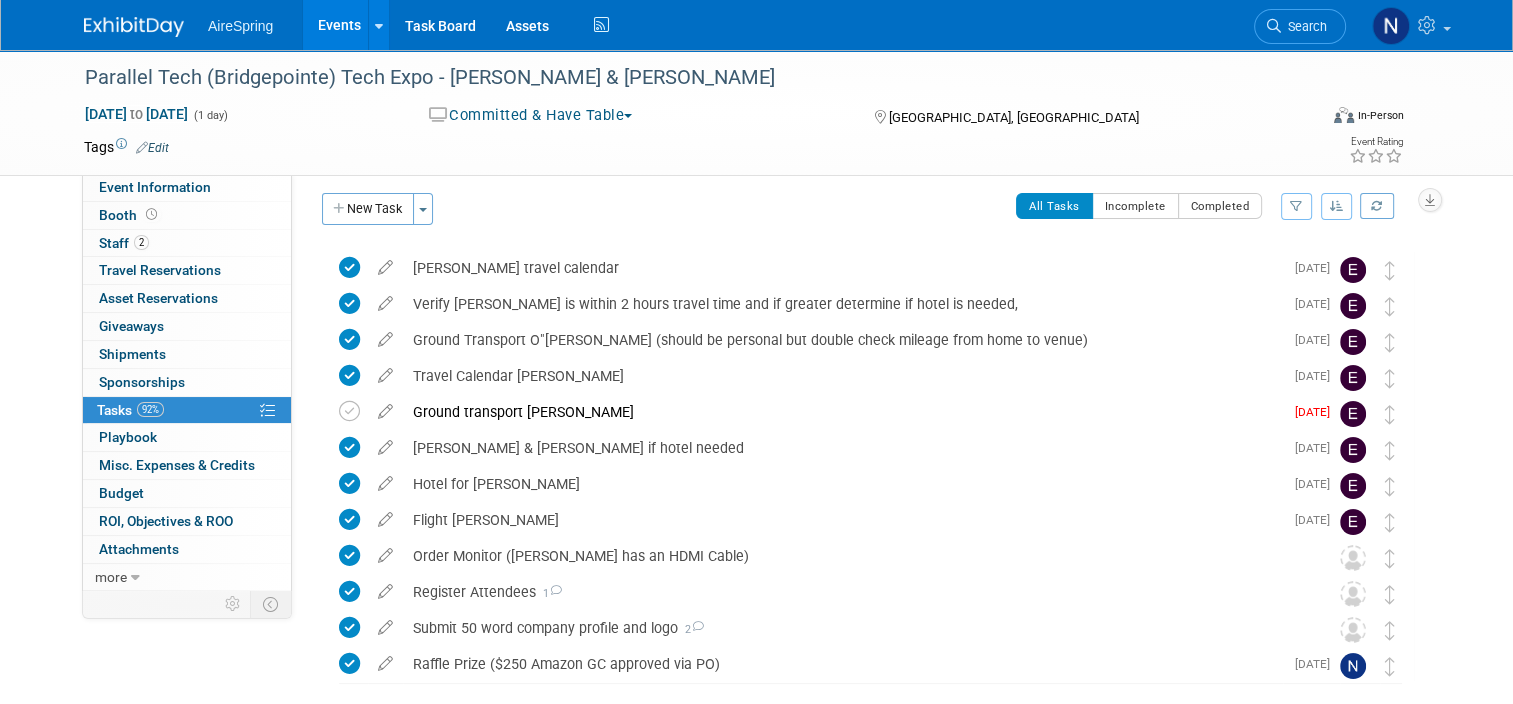 scroll, scrollTop: 0, scrollLeft: 0, axis: both 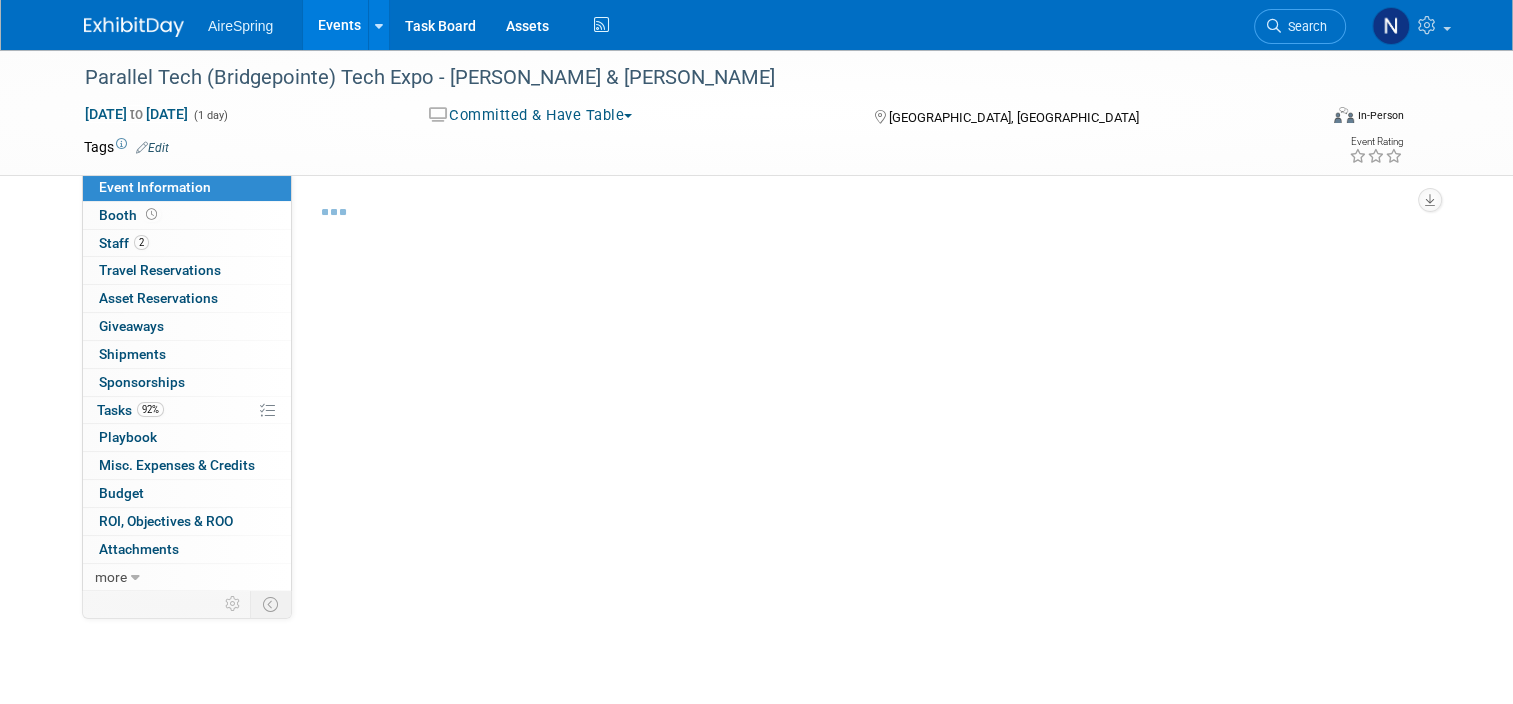select on "Partner Event" 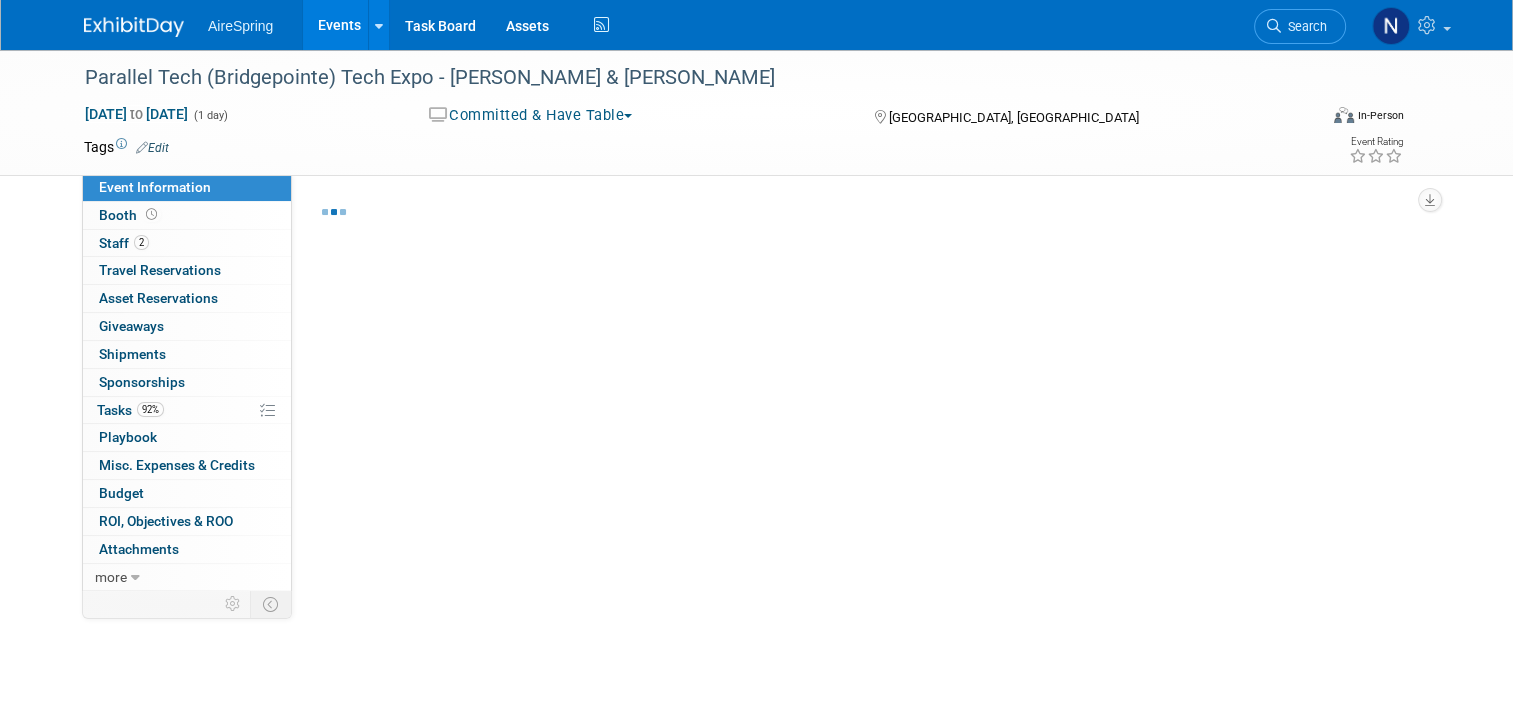 select on "Marketing" 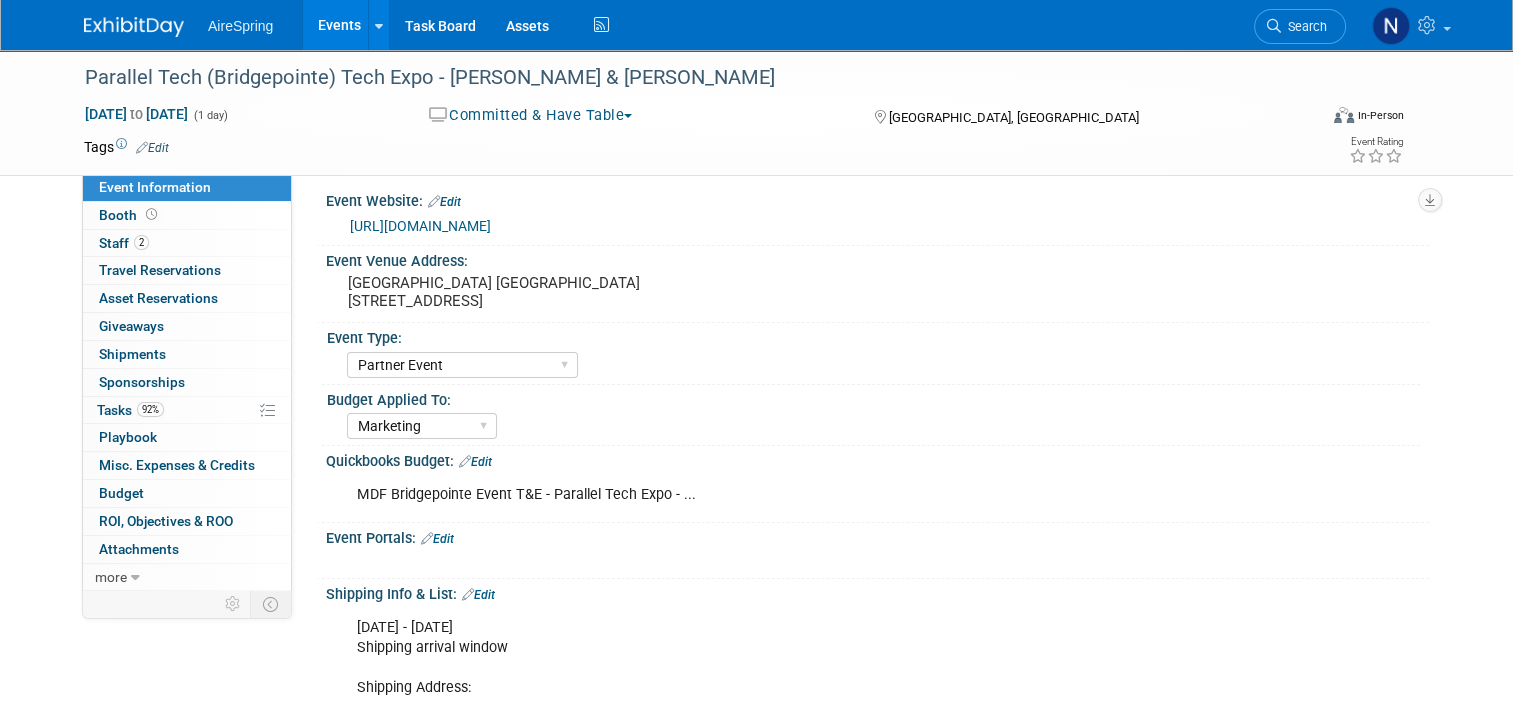 scroll, scrollTop: 0, scrollLeft: 0, axis: both 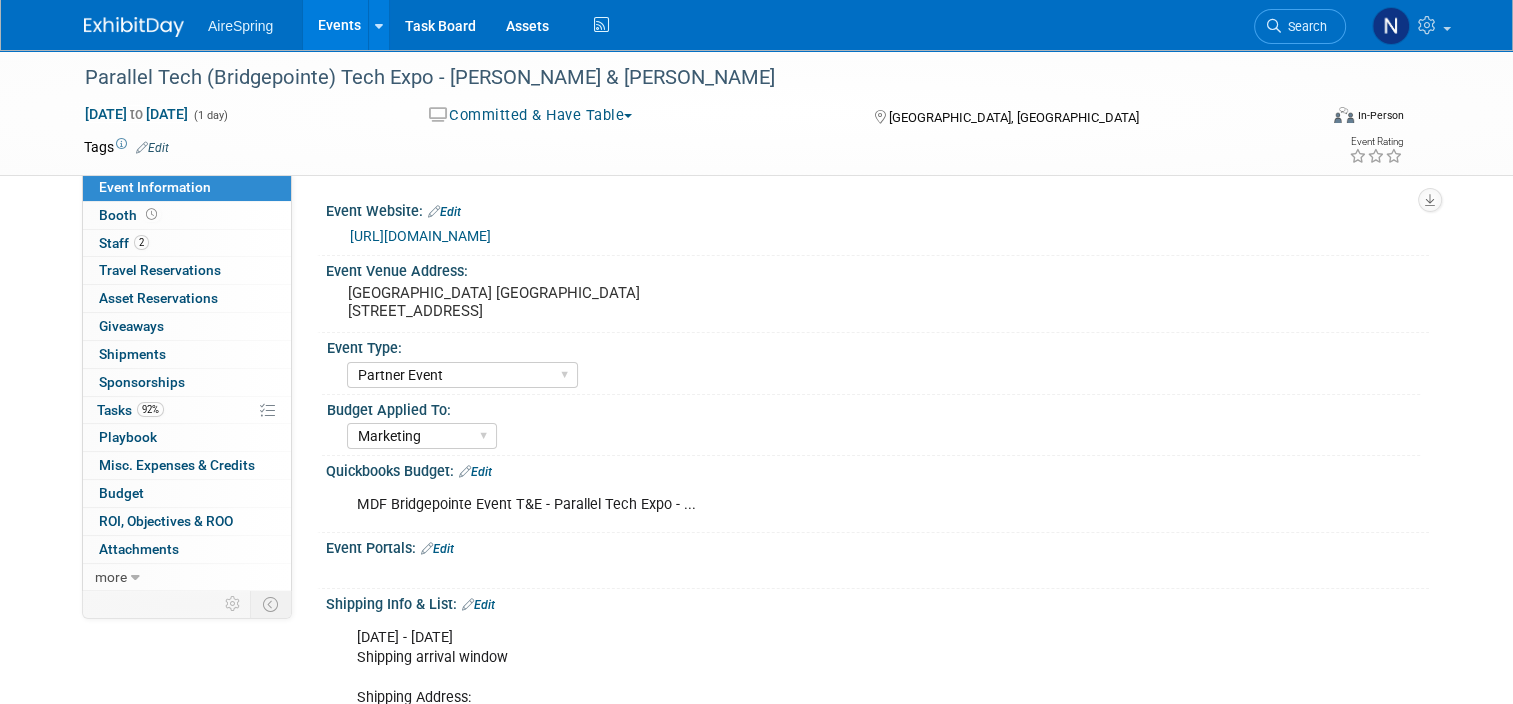 click on "Event Information" at bounding box center [155, 187] 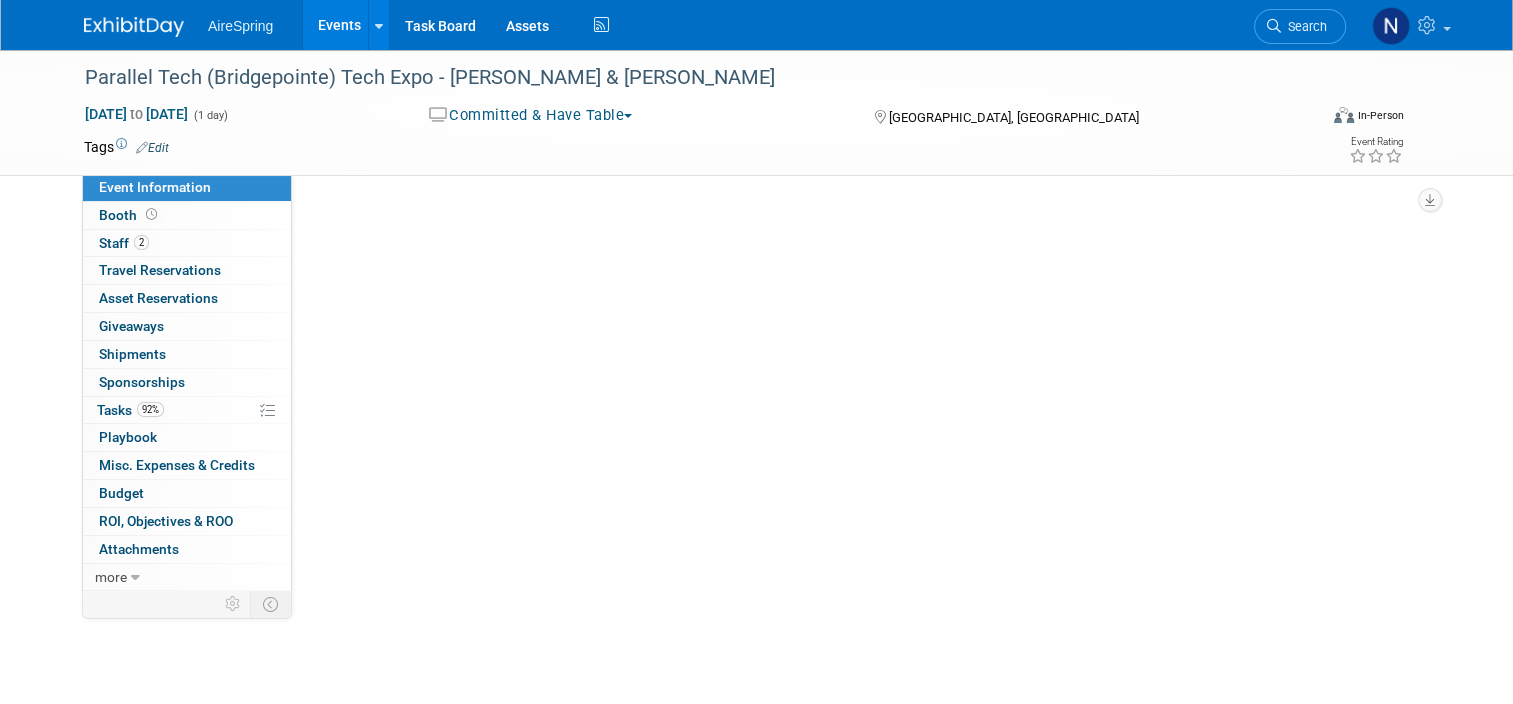 select on "Partner Event" 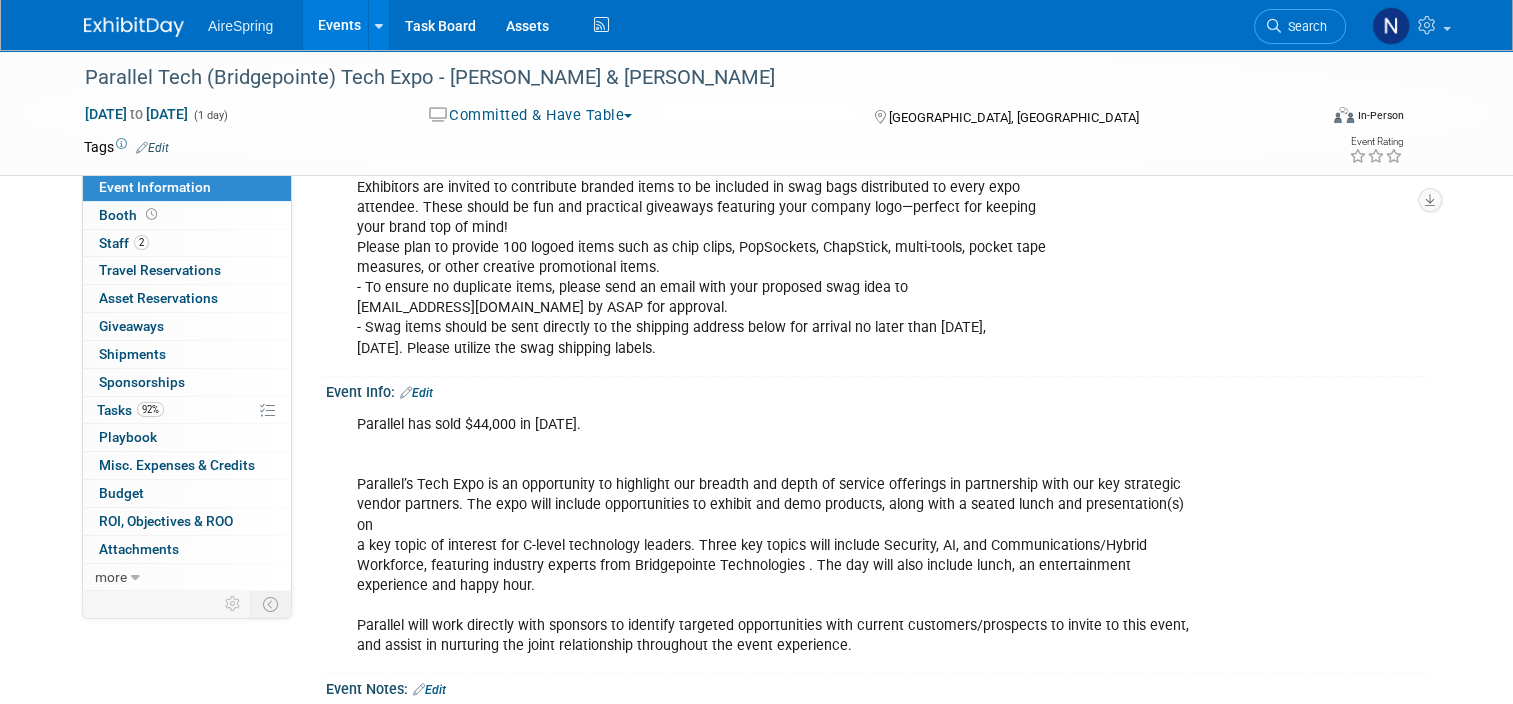scroll, scrollTop: 1689, scrollLeft: 0, axis: vertical 